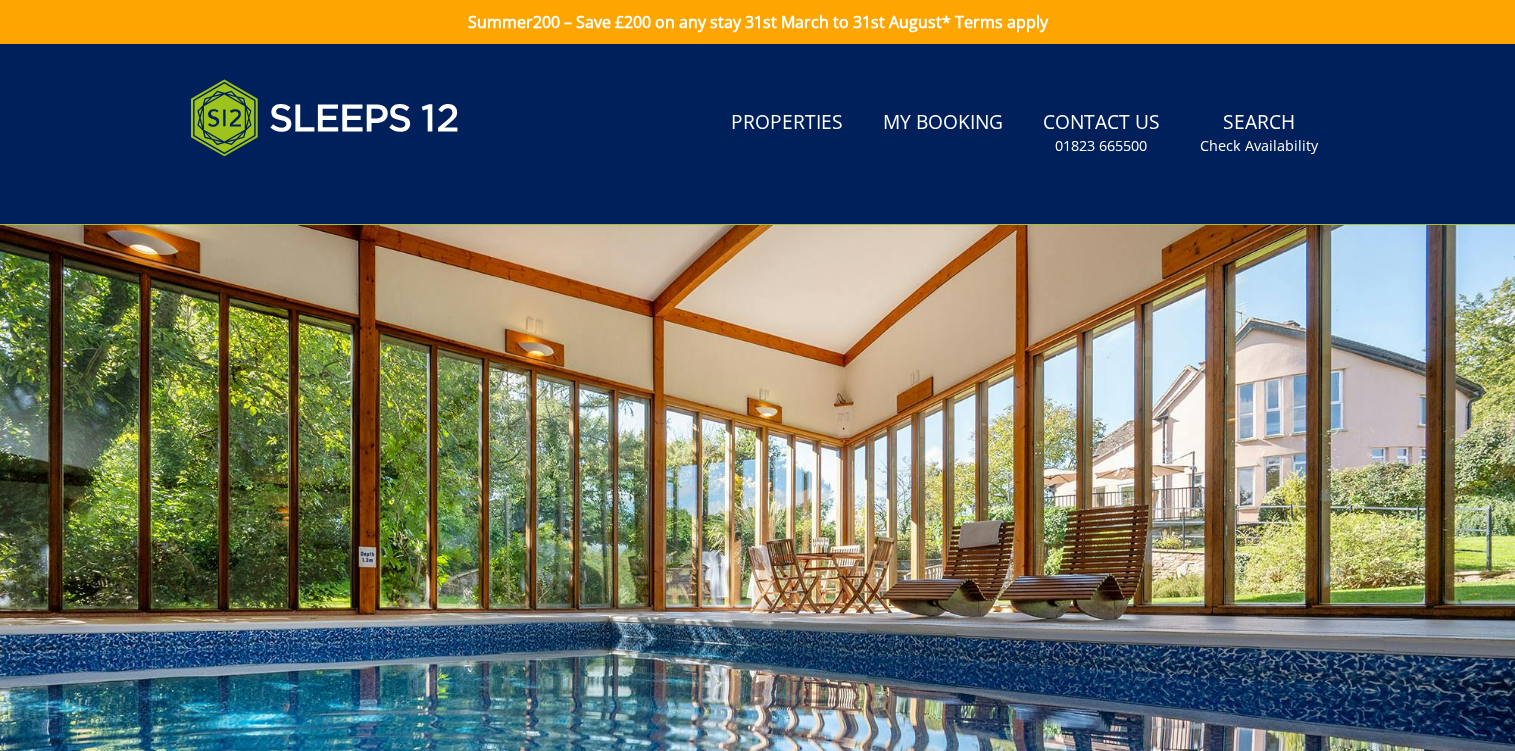scroll, scrollTop: 925, scrollLeft: 0, axis: vertical 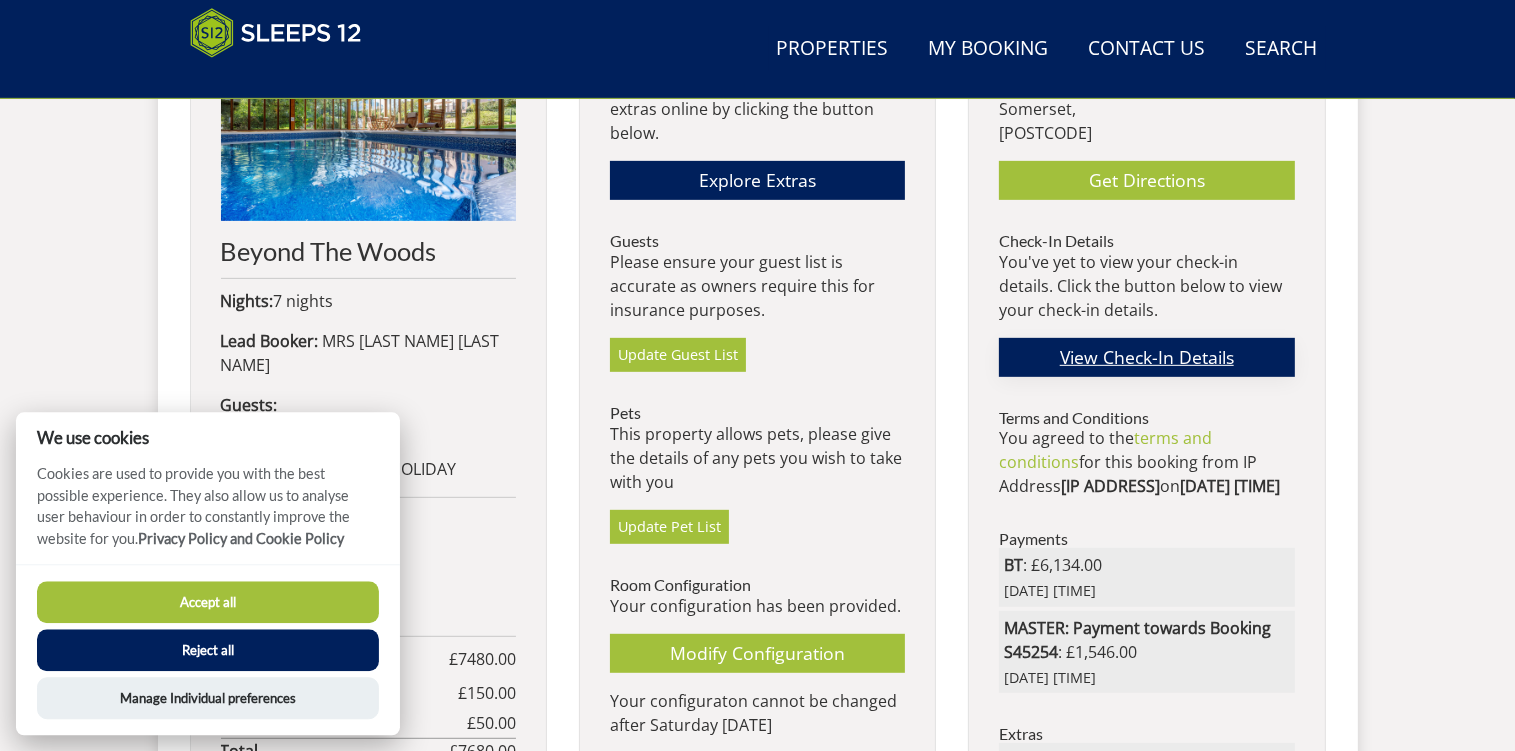 click on "View Check-In Details" at bounding box center [1146, 357] 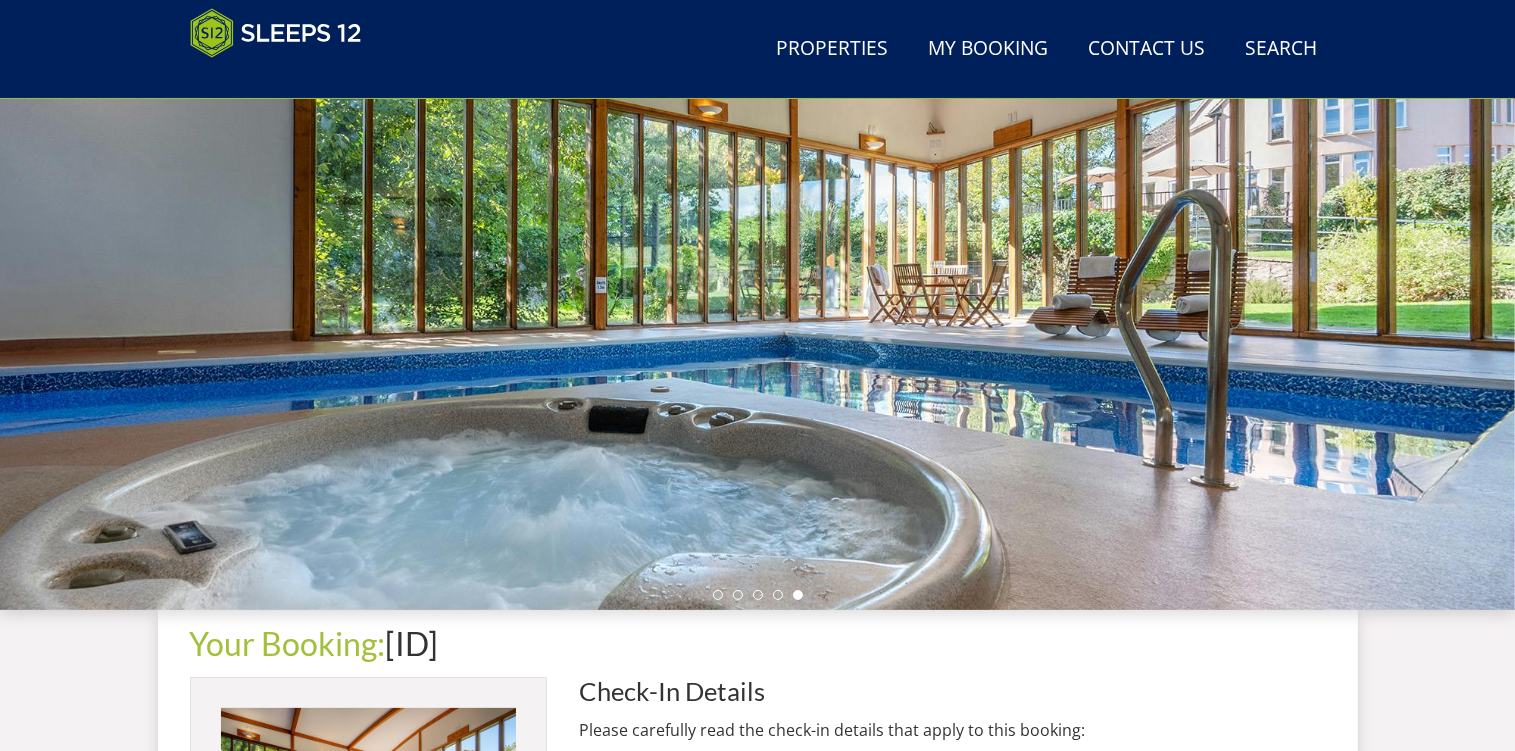 scroll, scrollTop: 0, scrollLeft: 0, axis: both 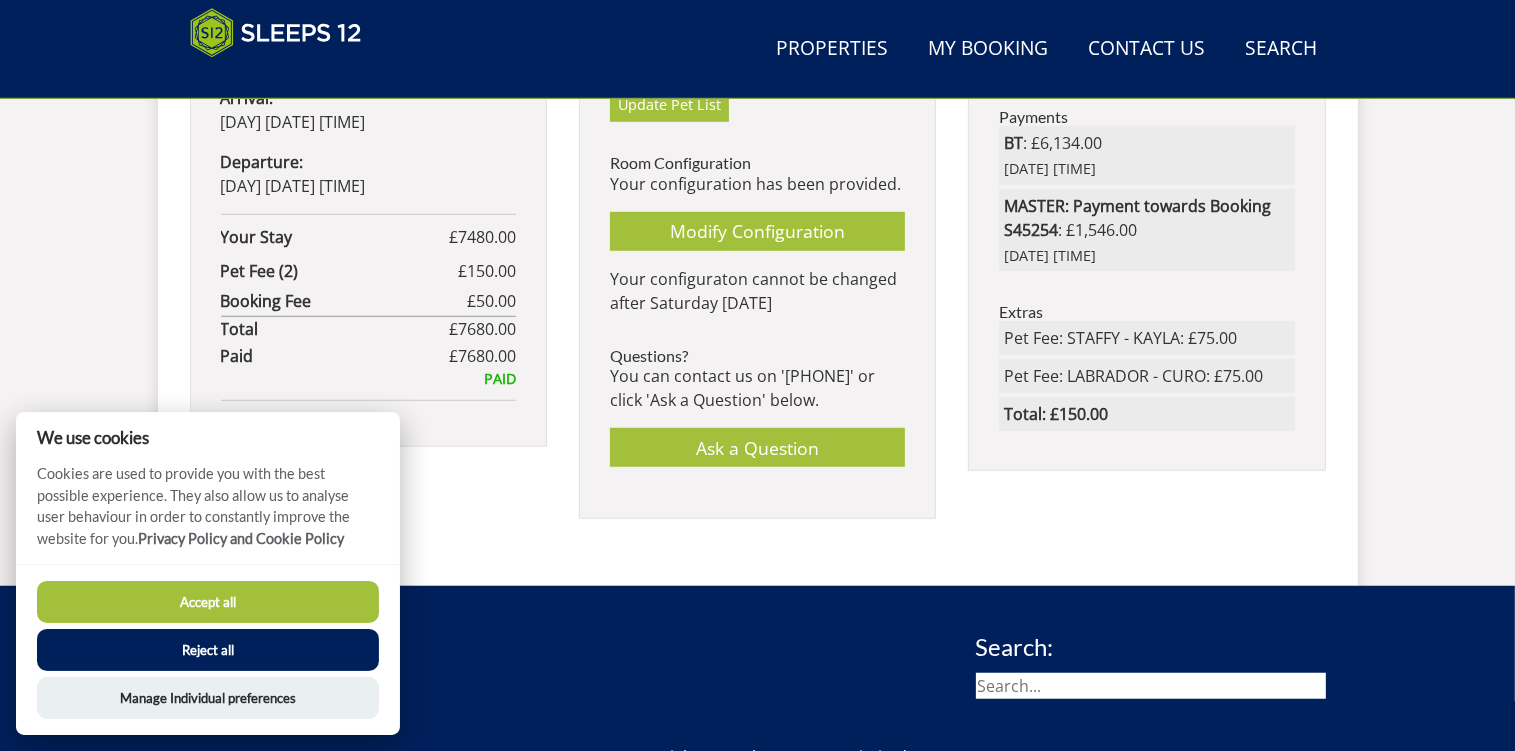 click on "Reject all" at bounding box center [208, 650] 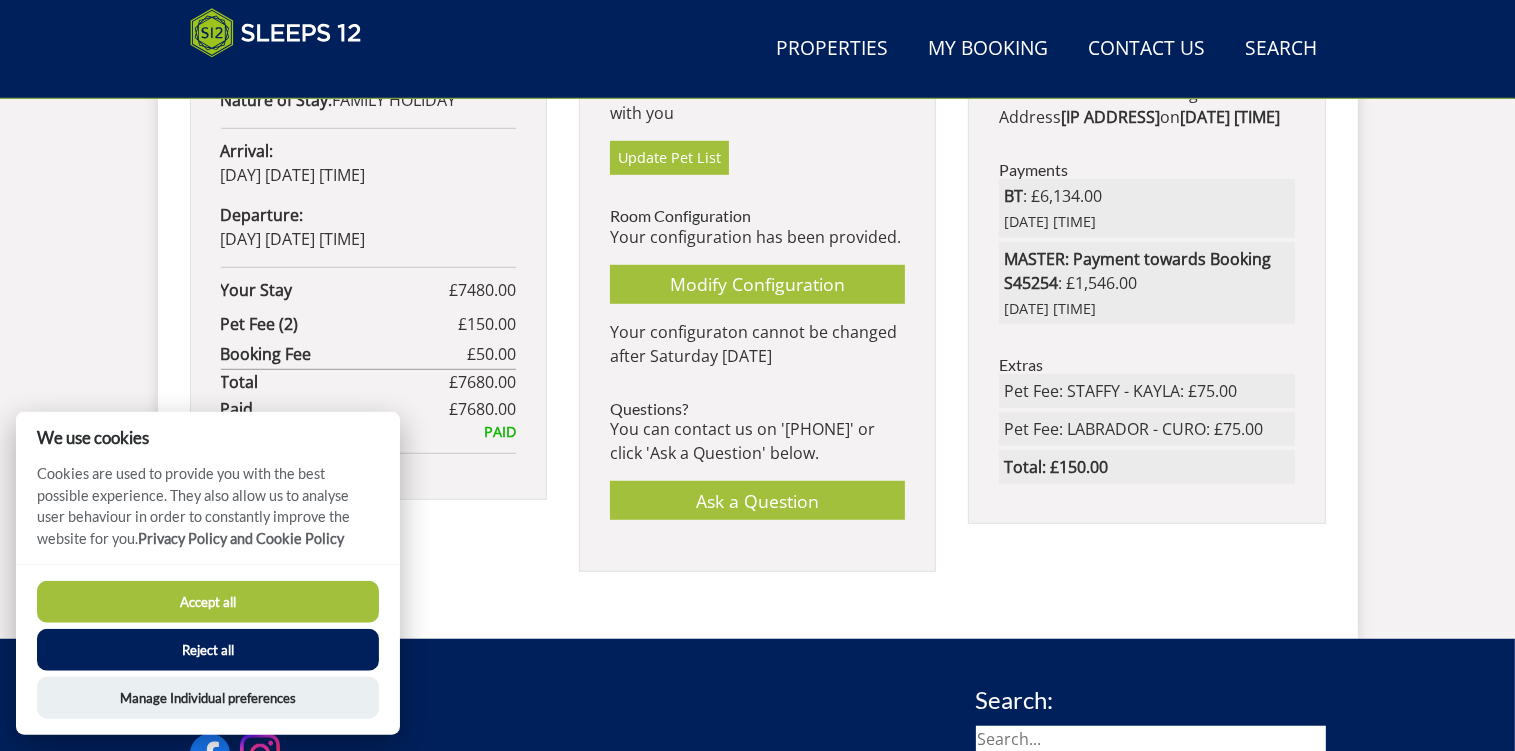 scroll, scrollTop: 1227, scrollLeft: 0, axis: vertical 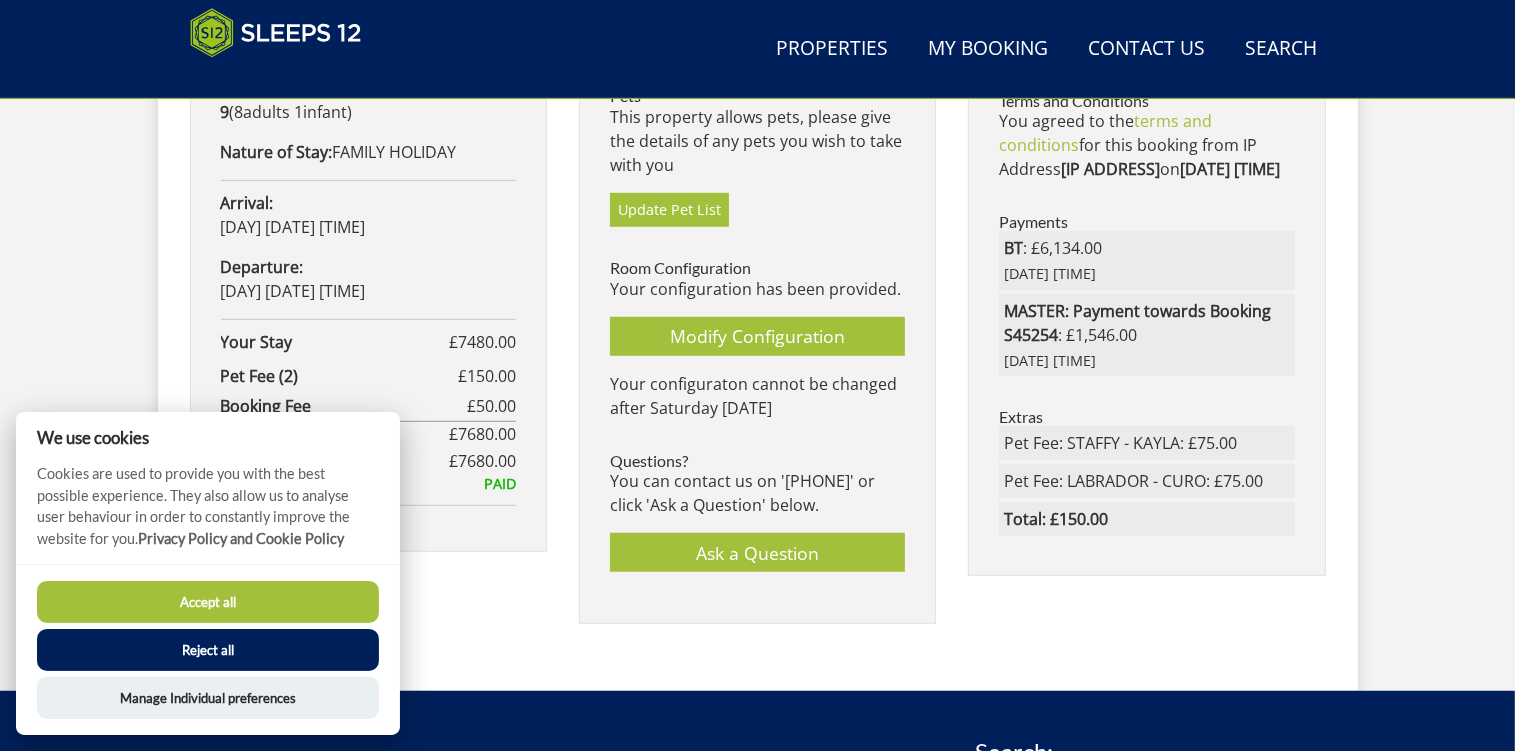 click on "Reject all" at bounding box center [208, 650] 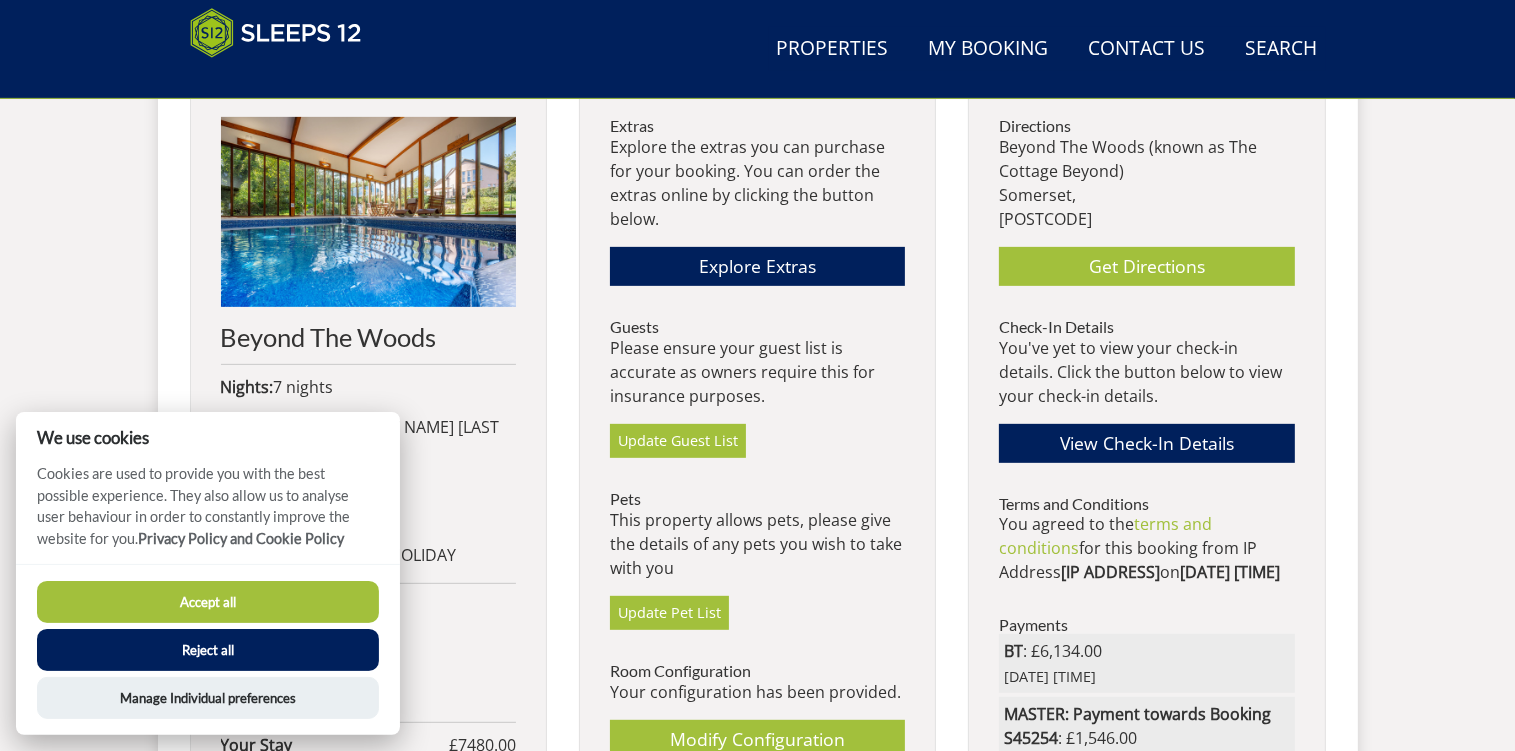 scroll, scrollTop: 804, scrollLeft: 0, axis: vertical 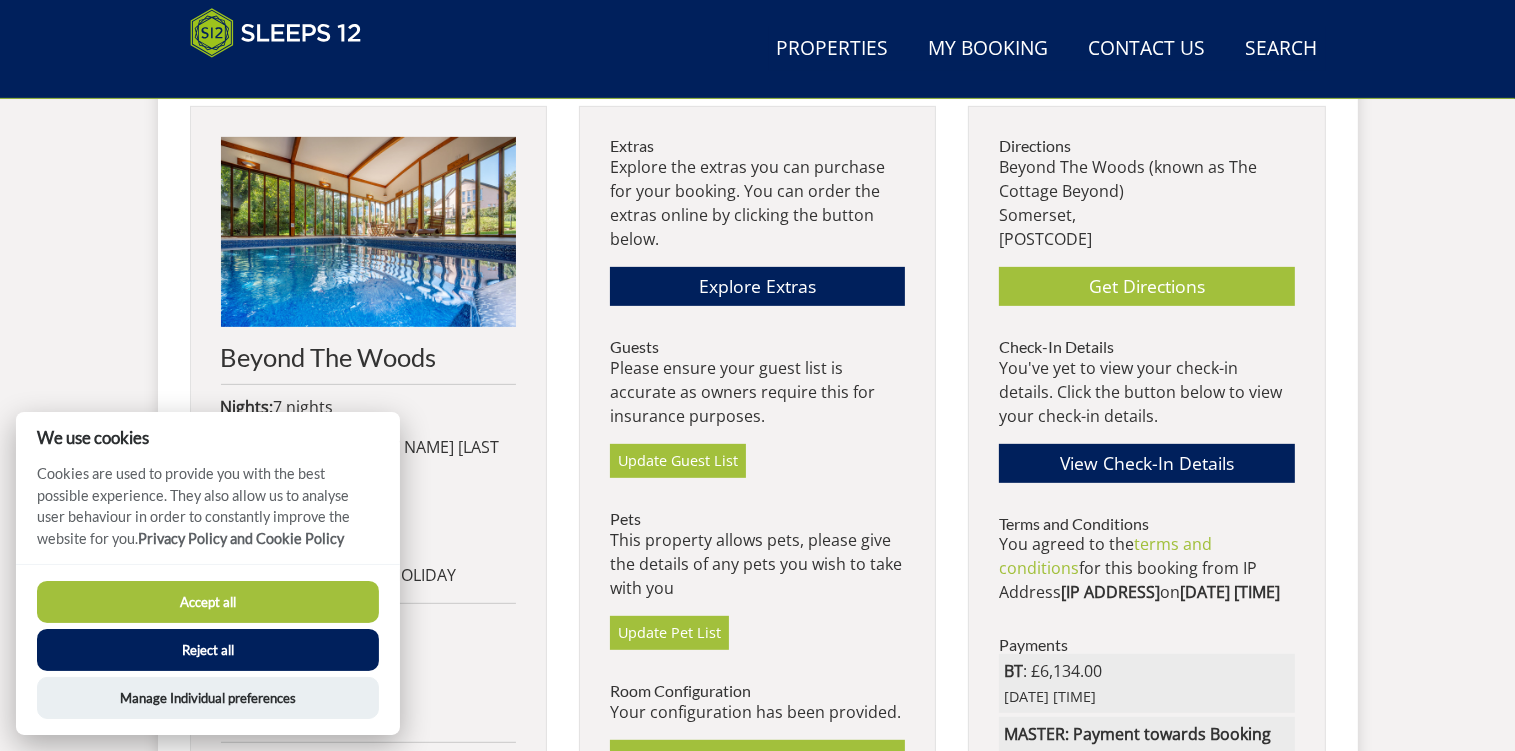 click on "Reject all" at bounding box center [208, 650] 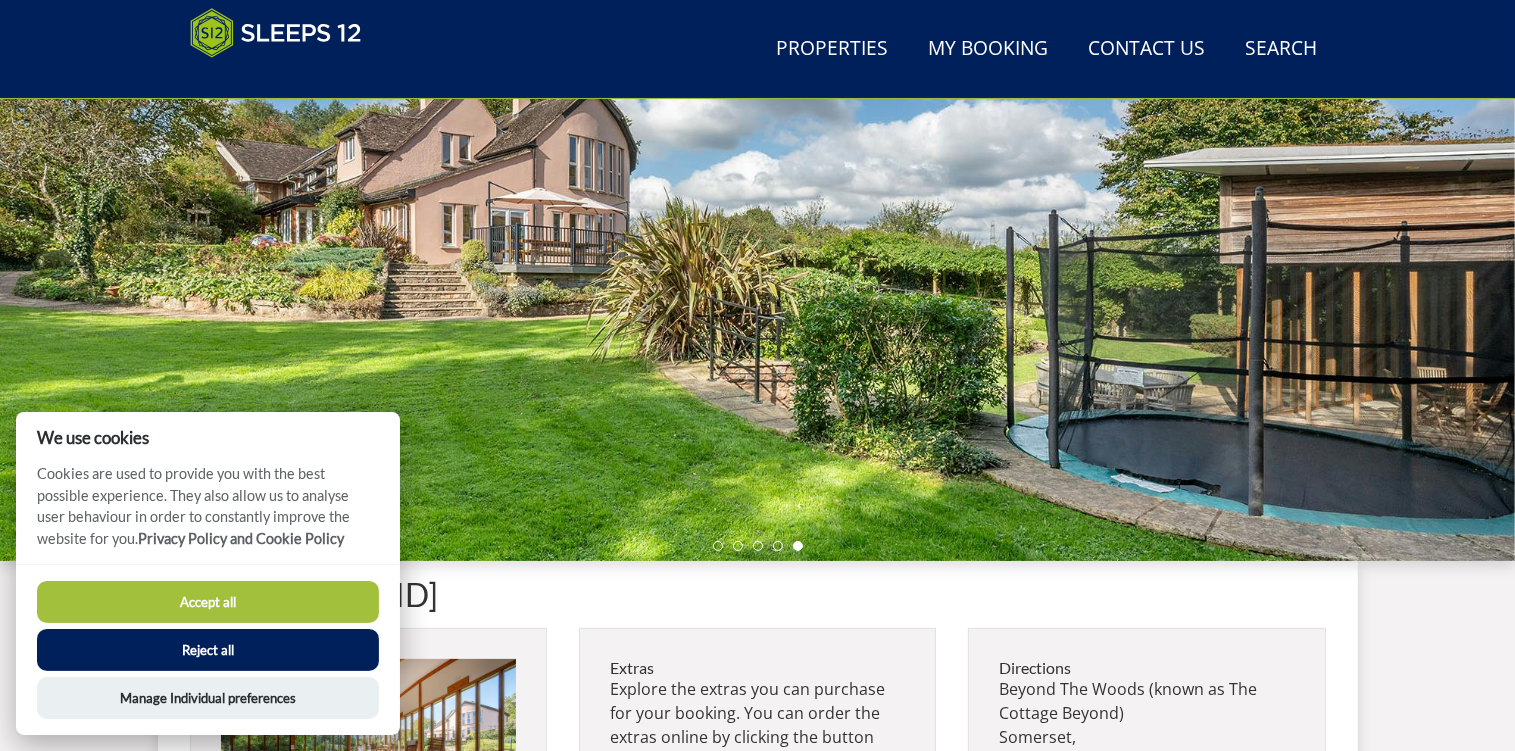 scroll, scrollTop: 179, scrollLeft: 0, axis: vertical 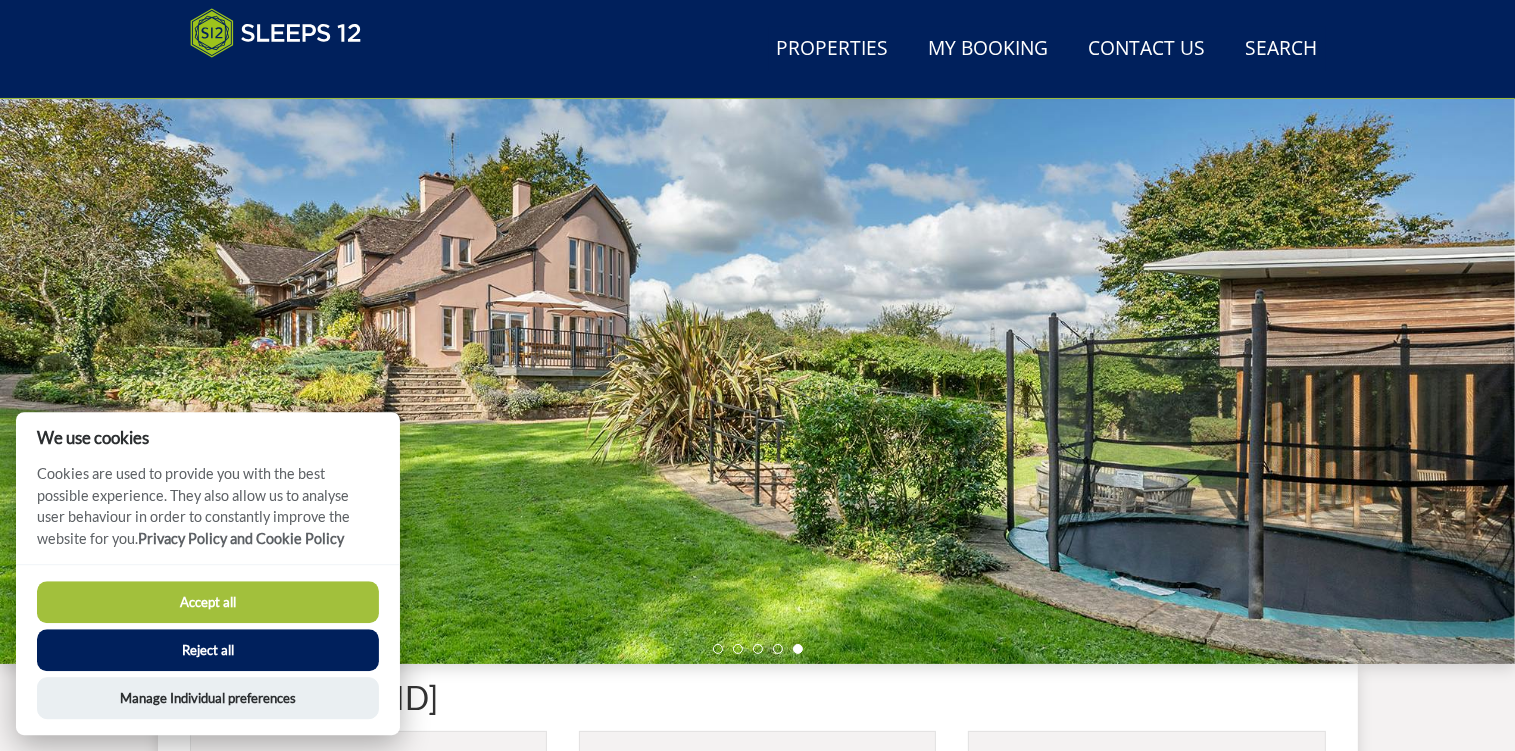 click at bounding box center (757, 314) 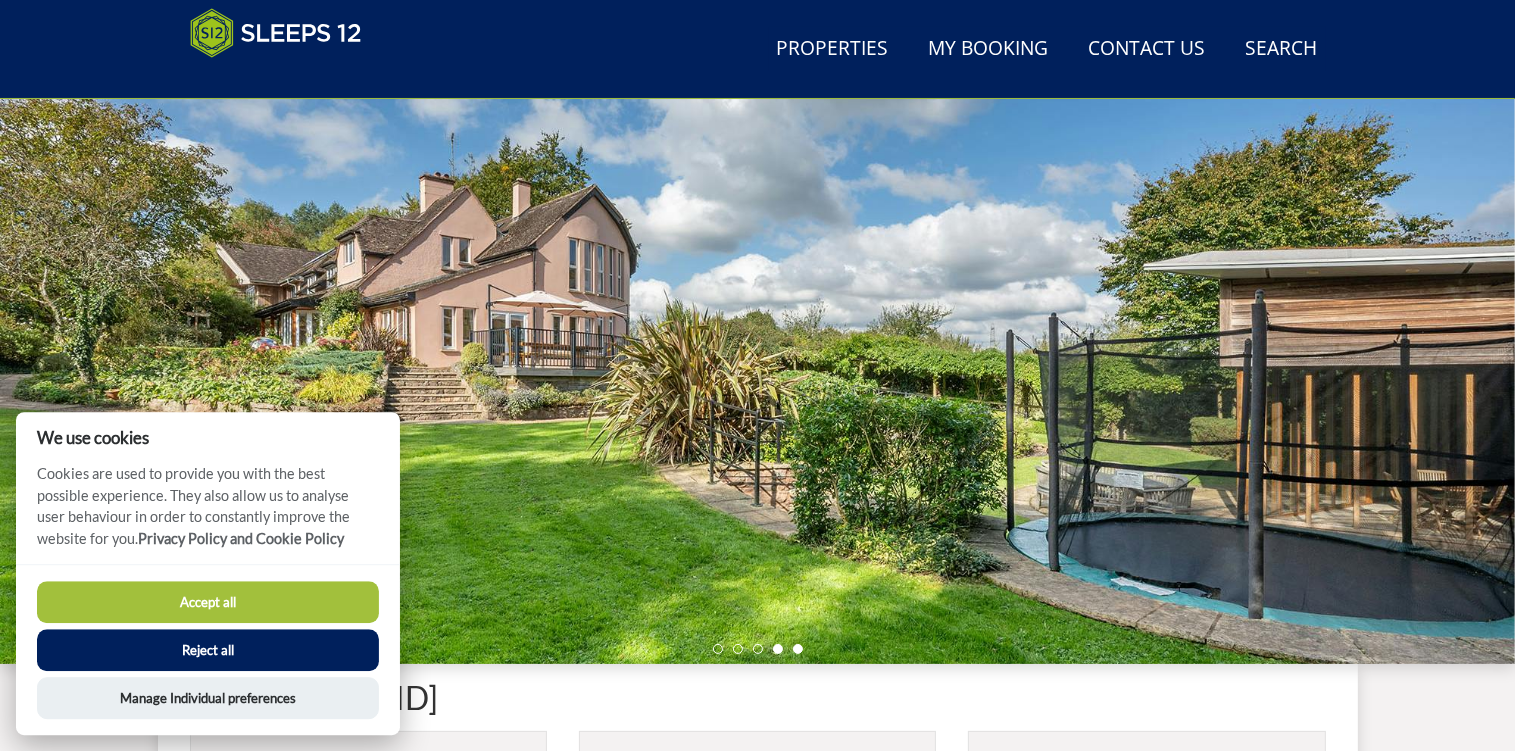 click at bounding box center [778, 649] 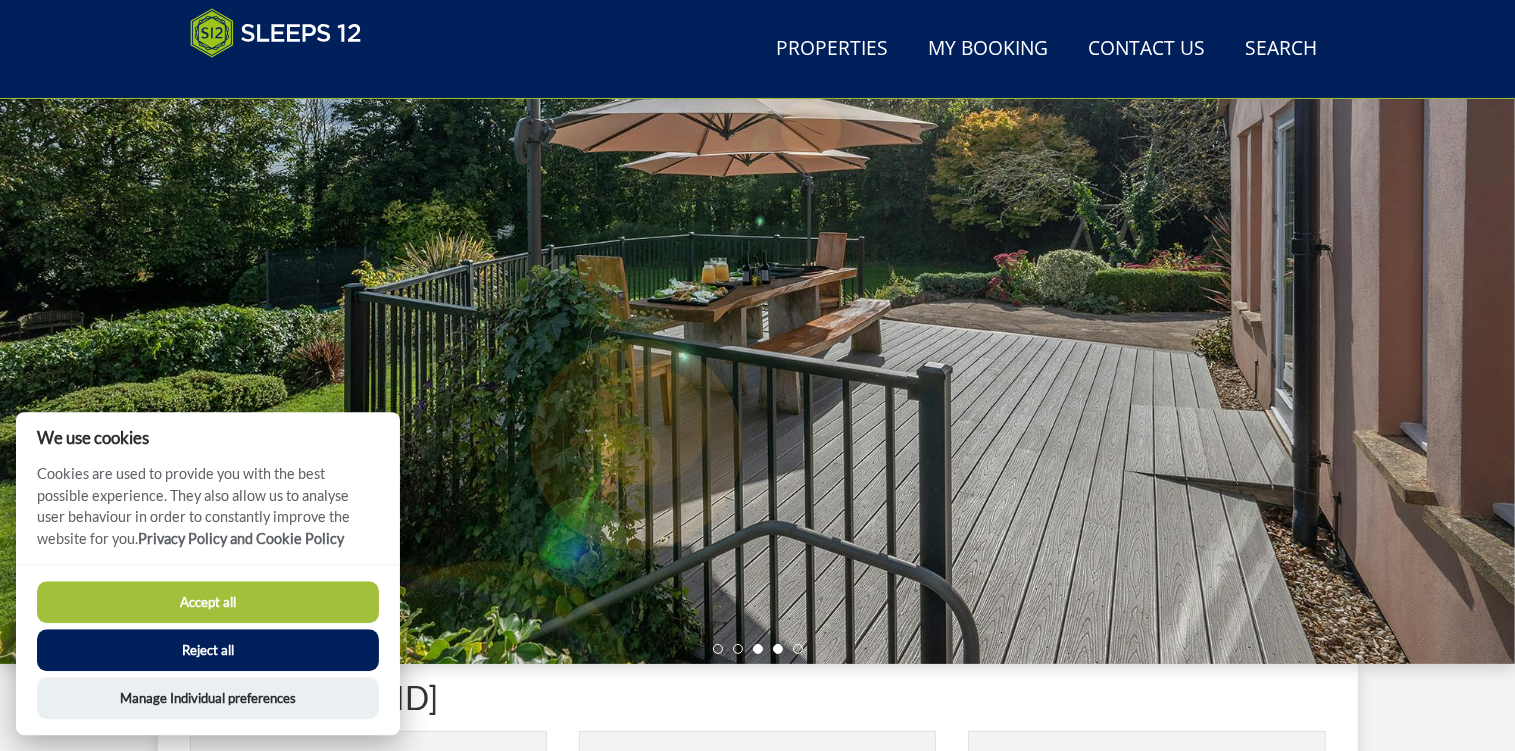 click at bounding box center (758, 649) 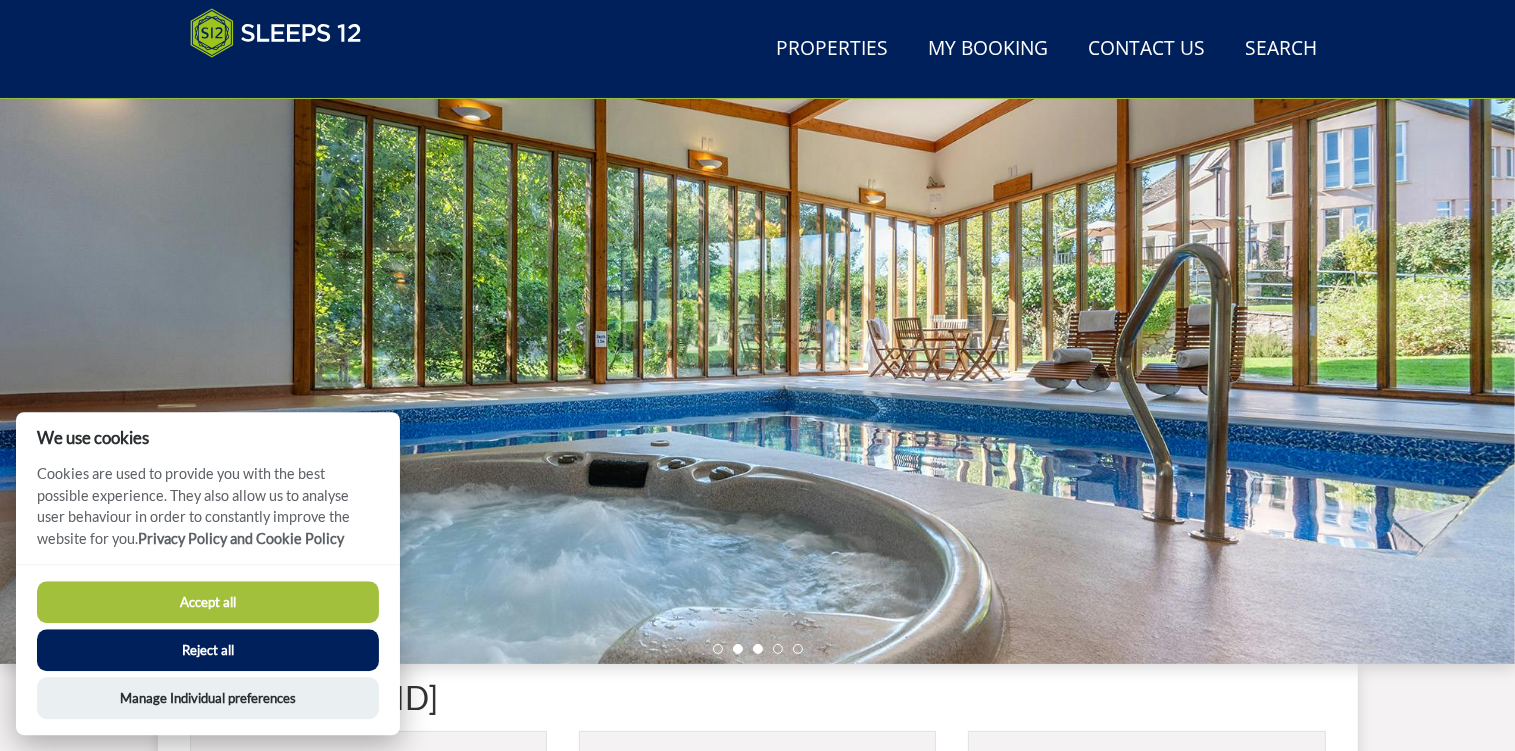 click at bounding box center (738, 649) 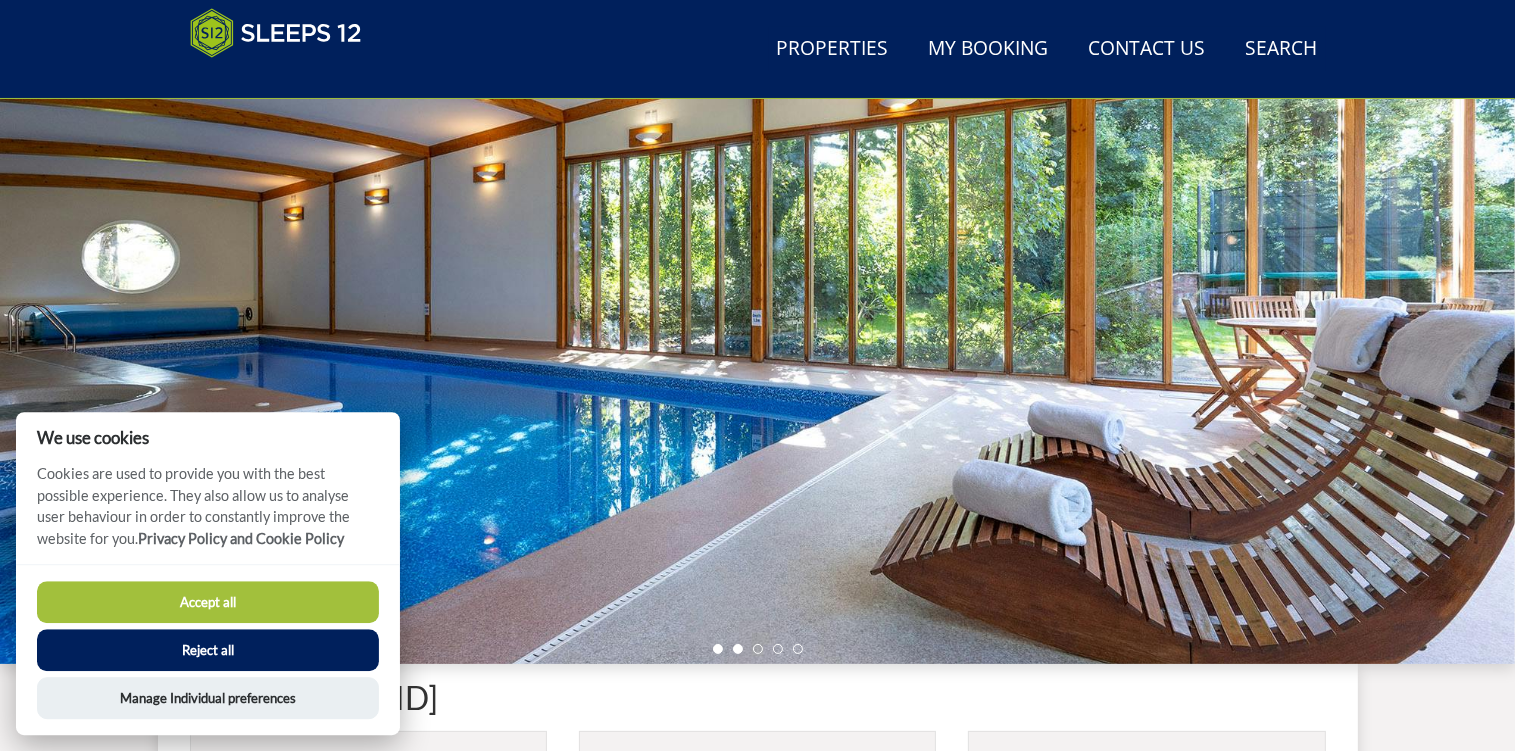 click at bounding box center [718, 649] 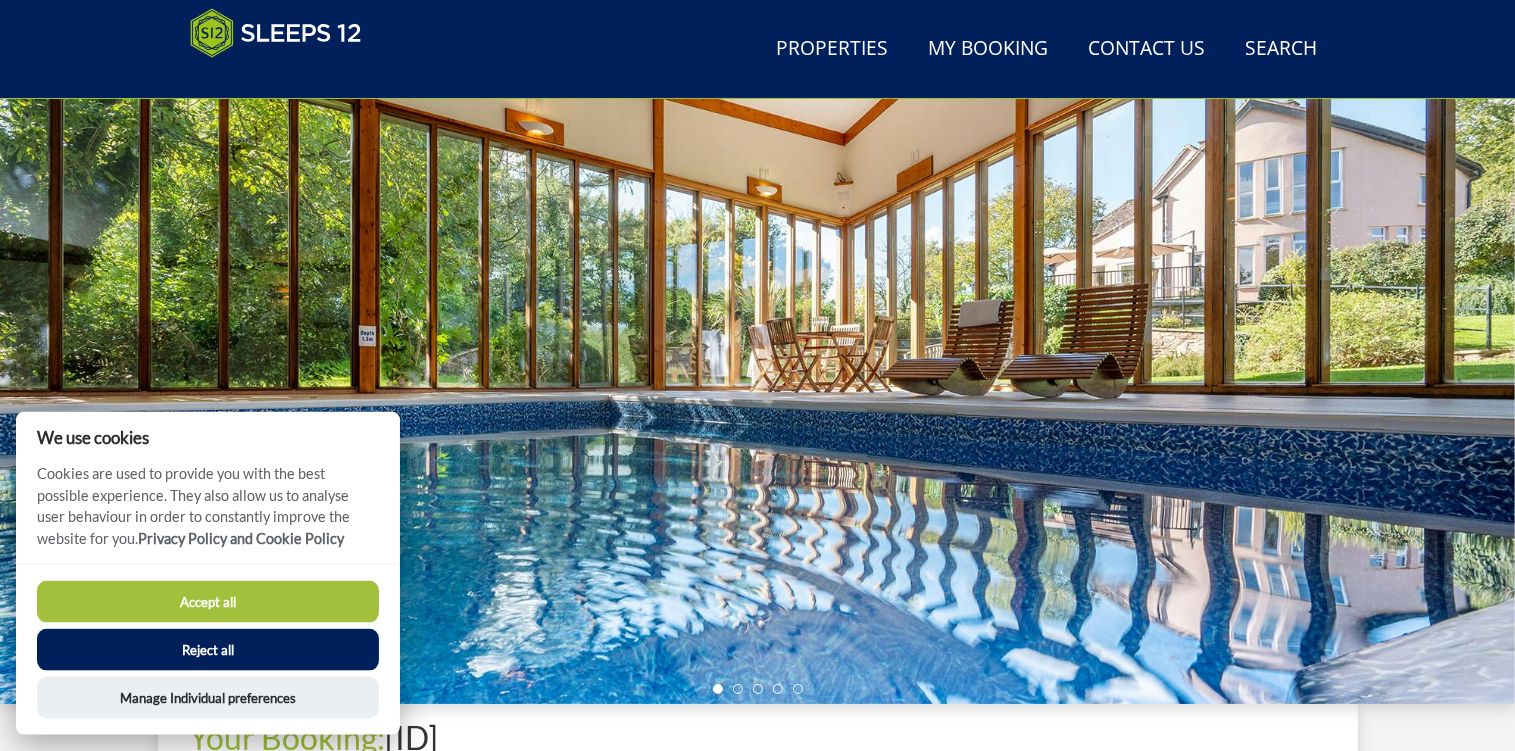 scroll, scrollTop: 0, scrollLeft: 0, axis: both 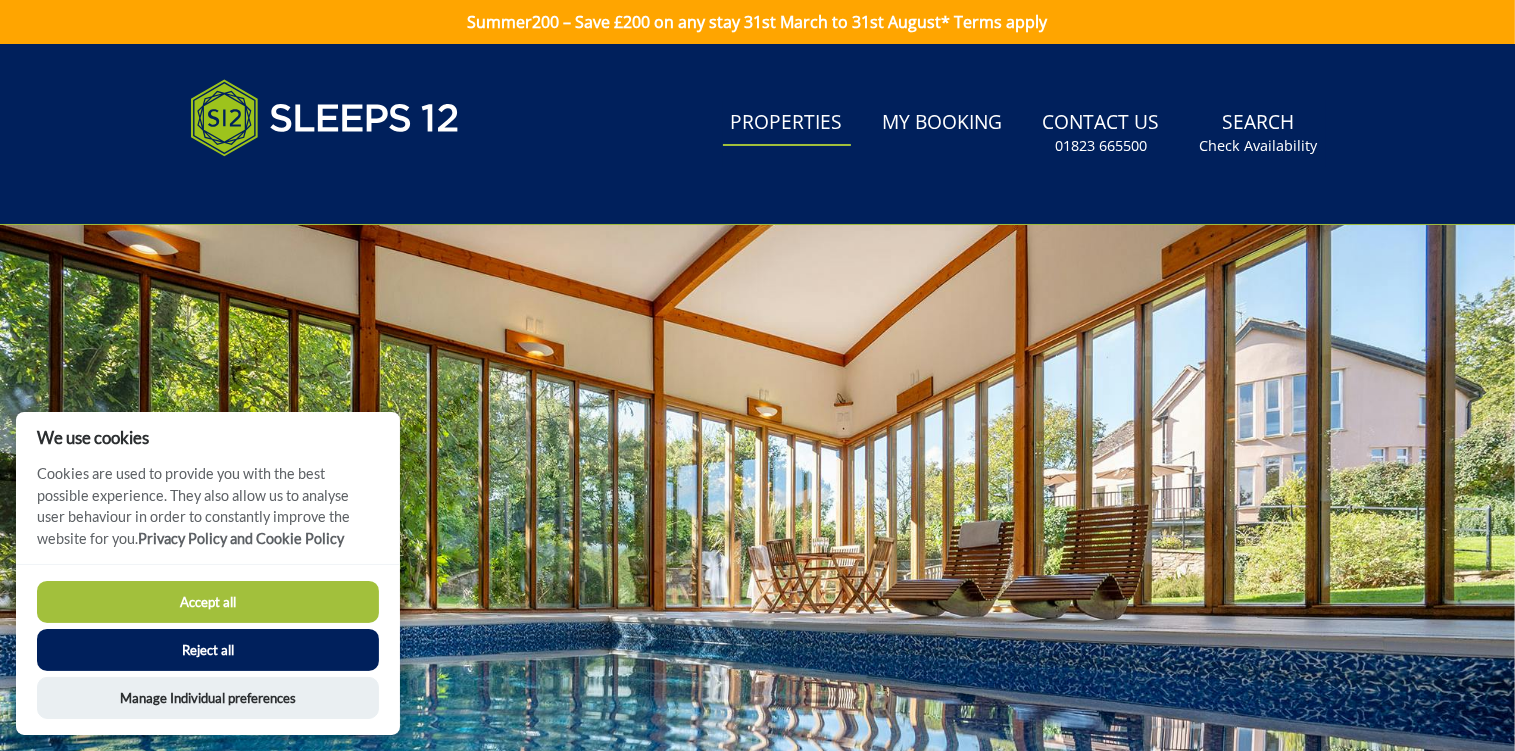 click on "Properties" at bounding box center [787, 123] 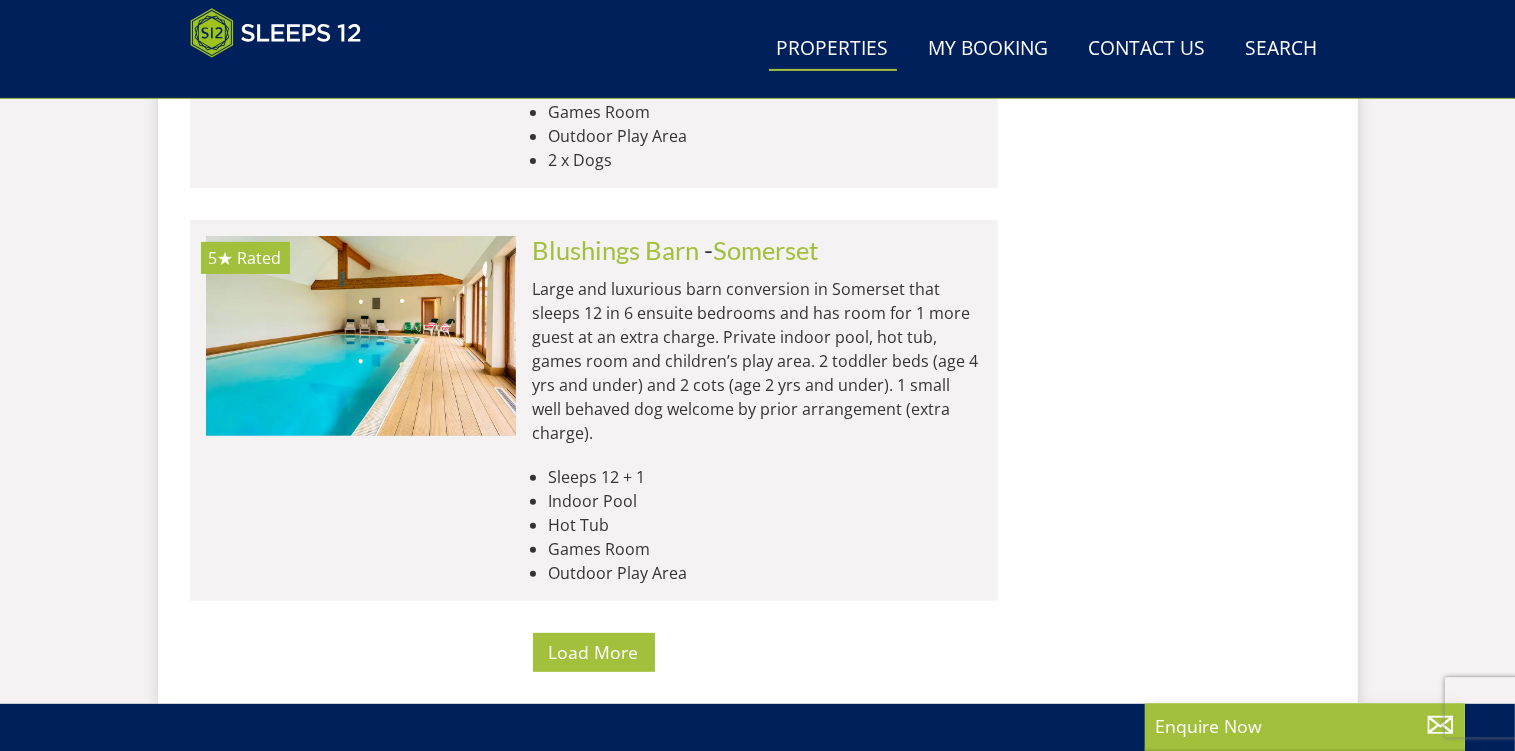 scroll, scrollTop: 8260, scrollLeft: 0, axis: vertical 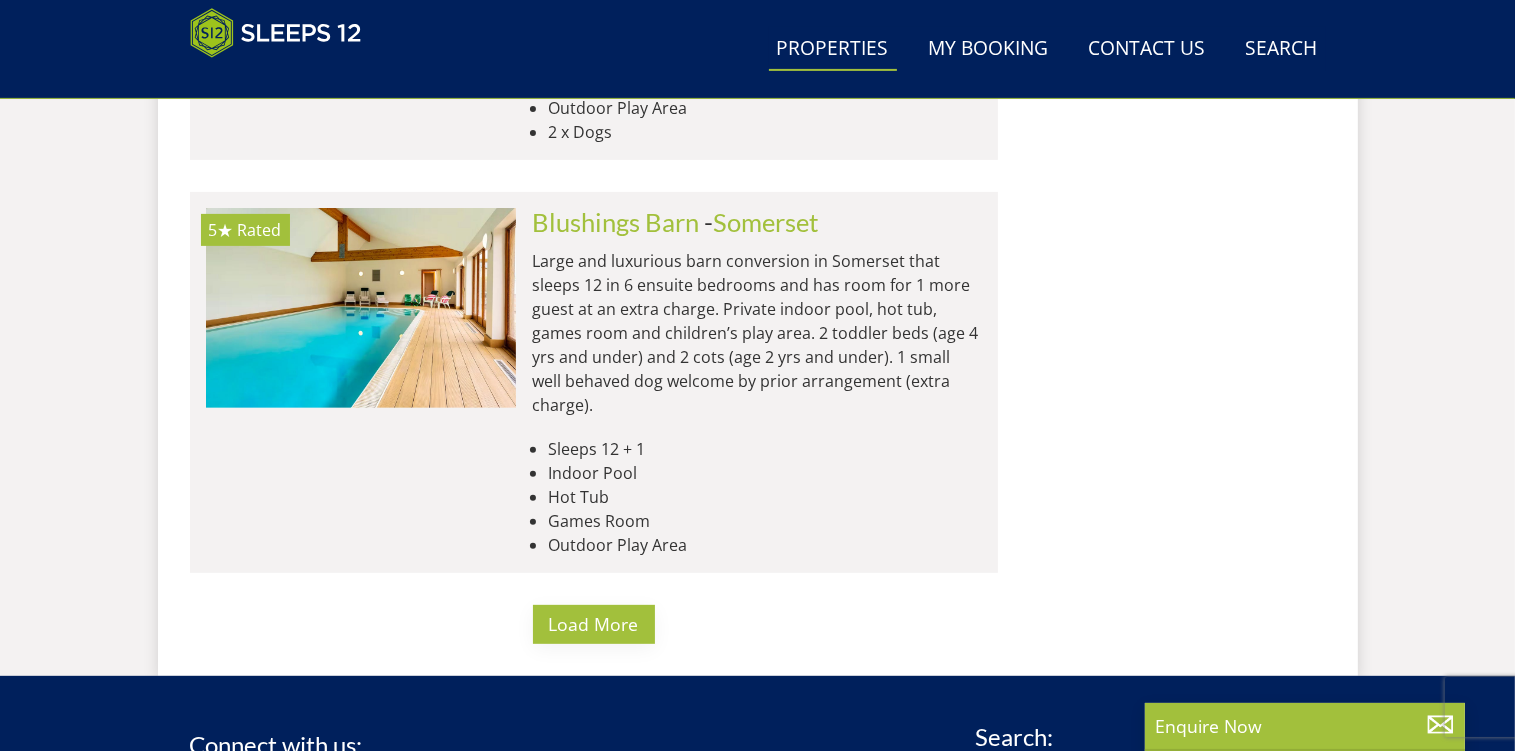 click on "Load More" at bounding box center (594, 624) 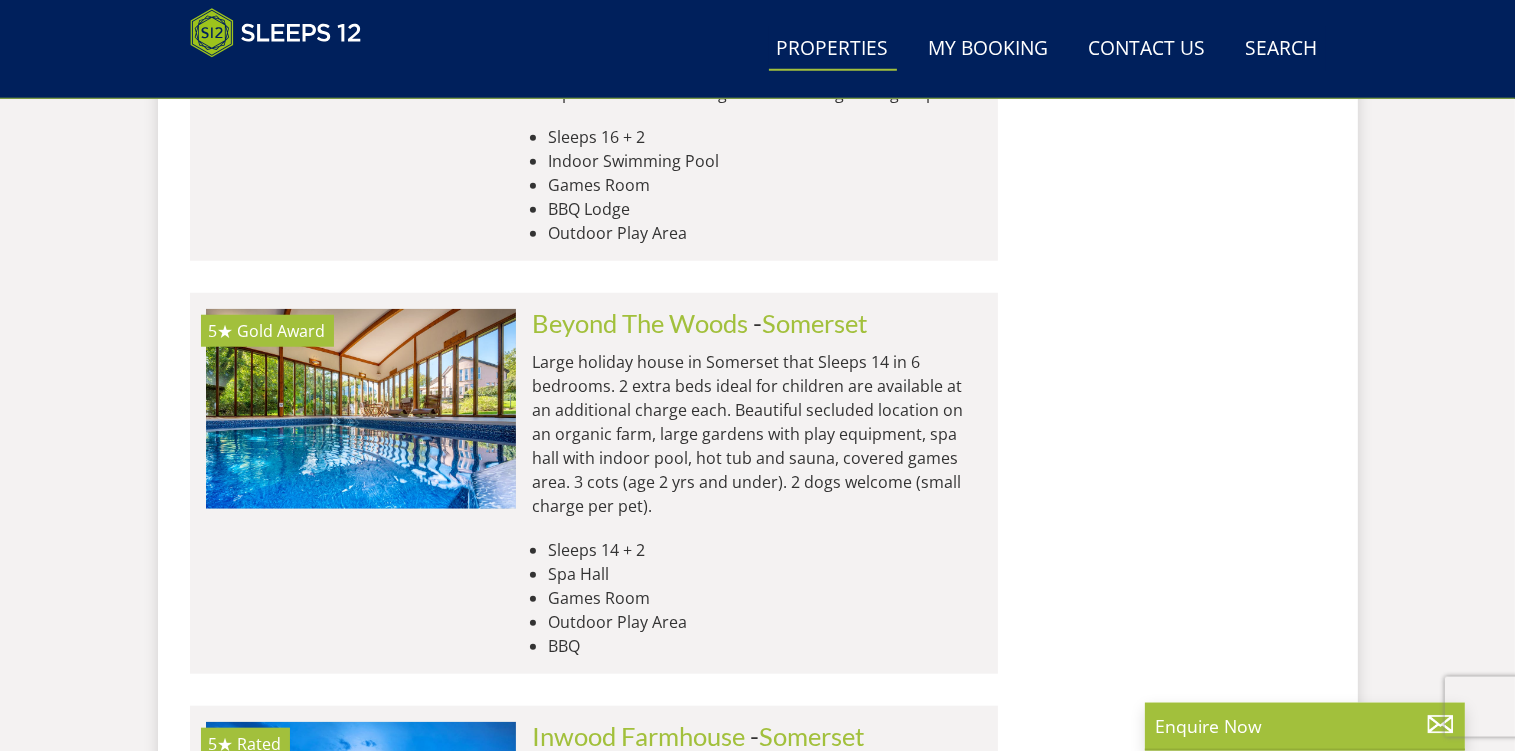 scroll, scrollTop: 9422, scrollLeft: 0, axis: vertical 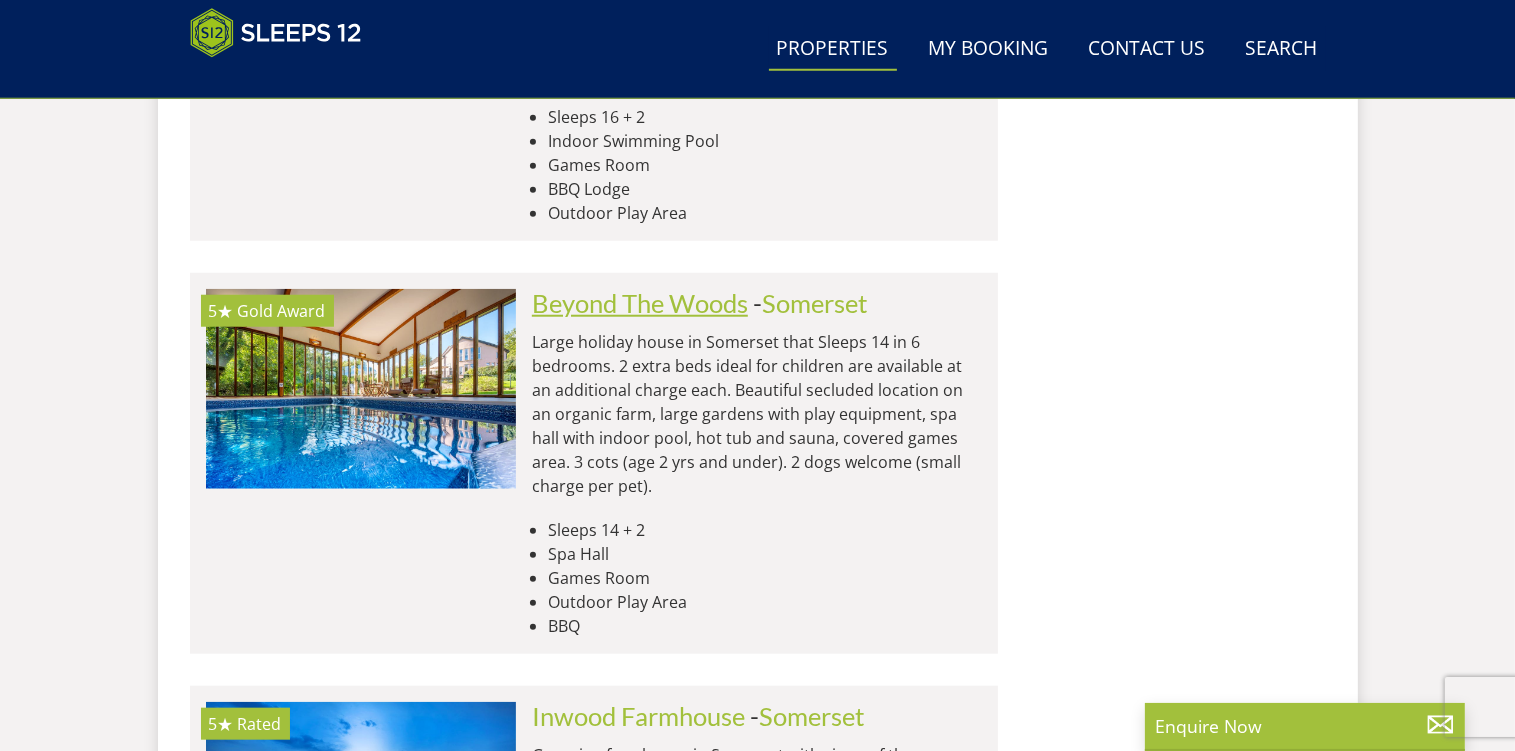 click on "Beyond The Woods" at bounding box center [640, 303] 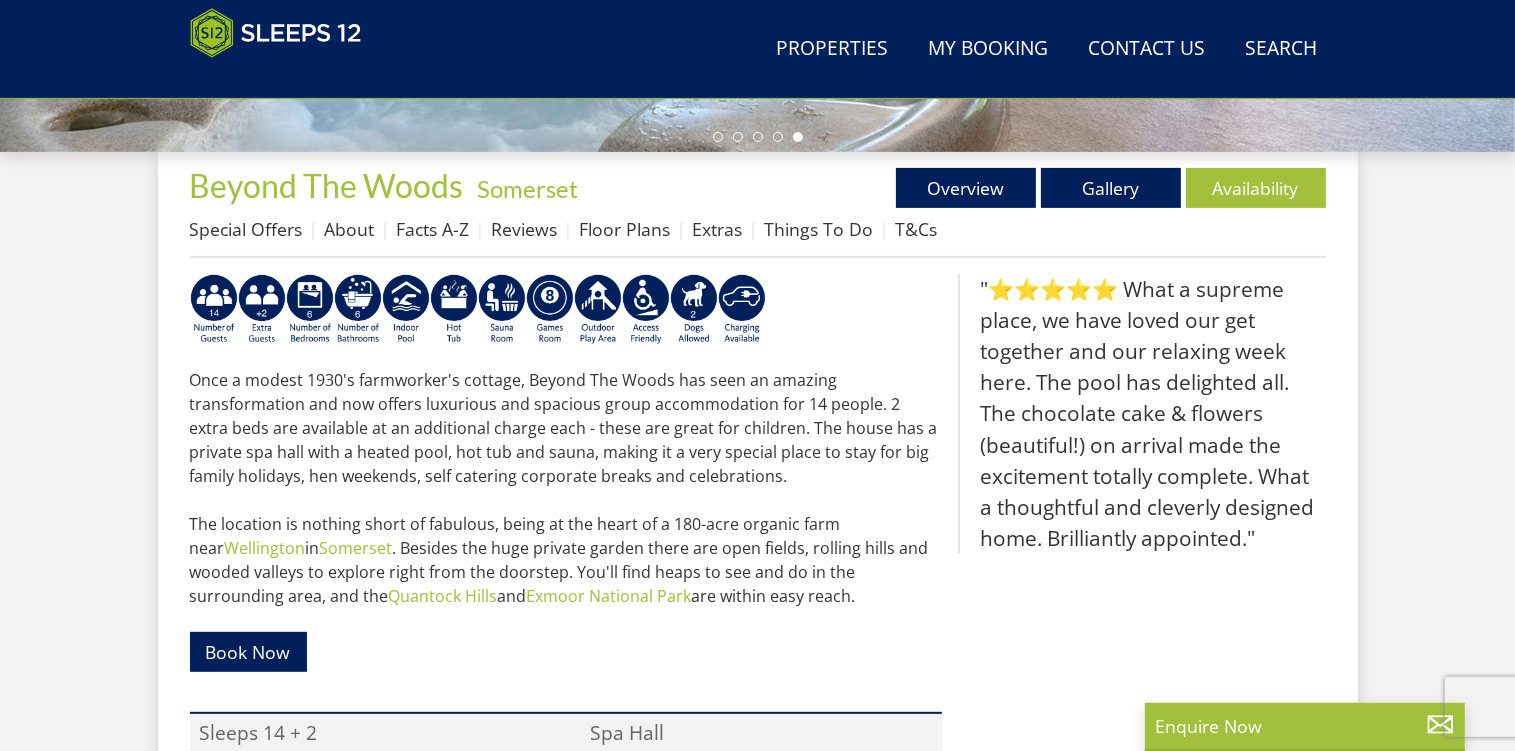 scroll, scrollTop: 657, scrollLeft: 0, axis: vertical 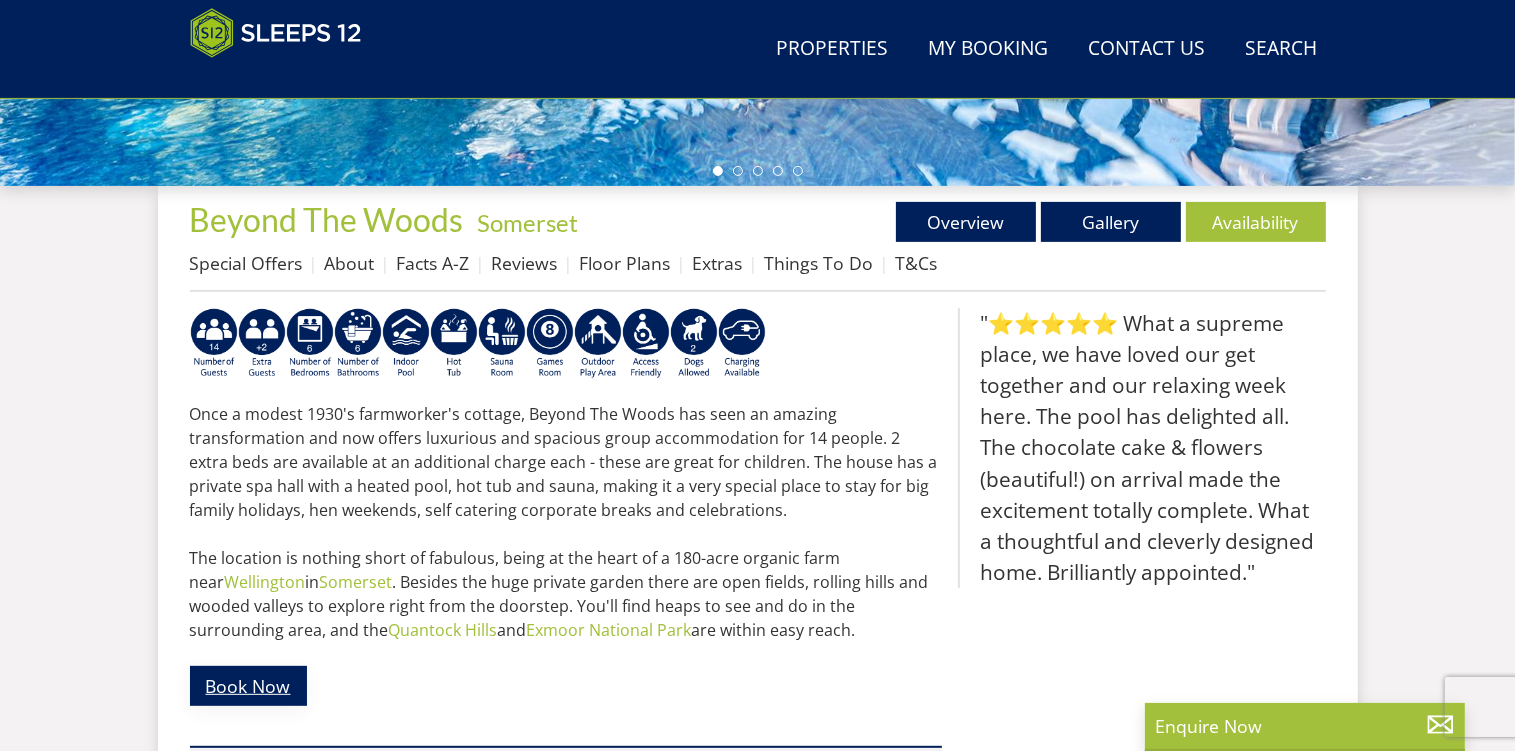 click on "Book Now" at bounding box center [248, 685] 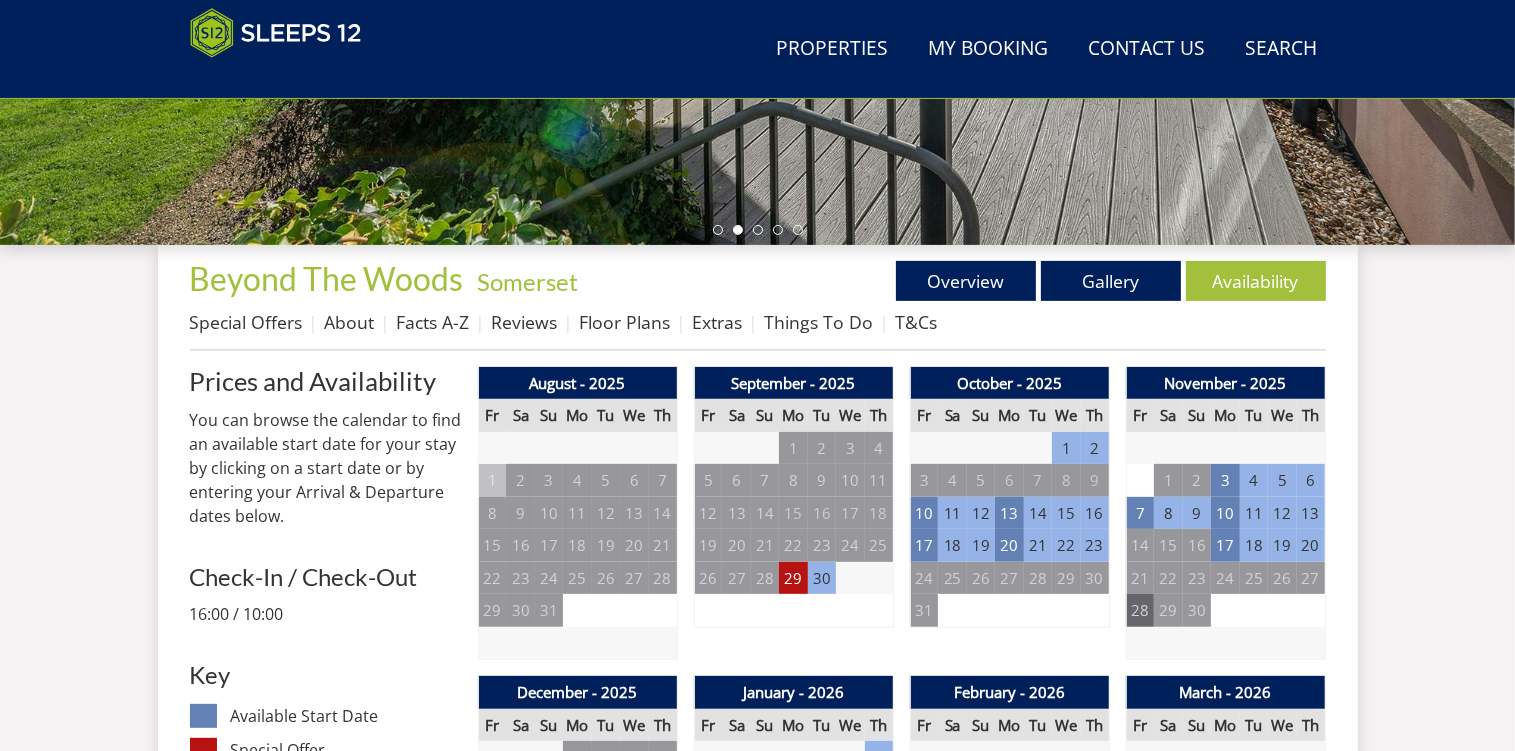 scroll, scrollTop: 551, scrollLeft: 0, axis: vertical 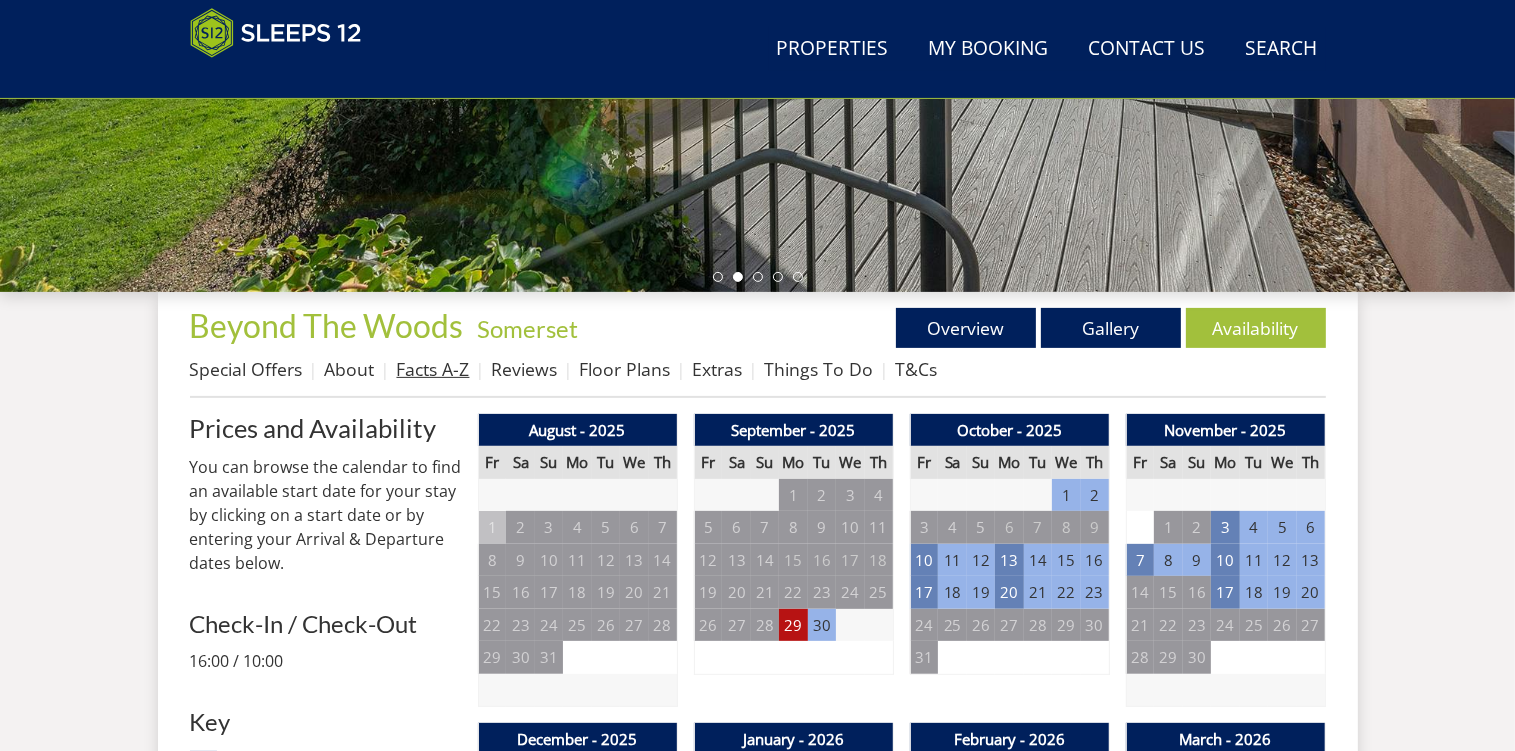 click on "Facts A-Z" at bounding box center [433, 369] 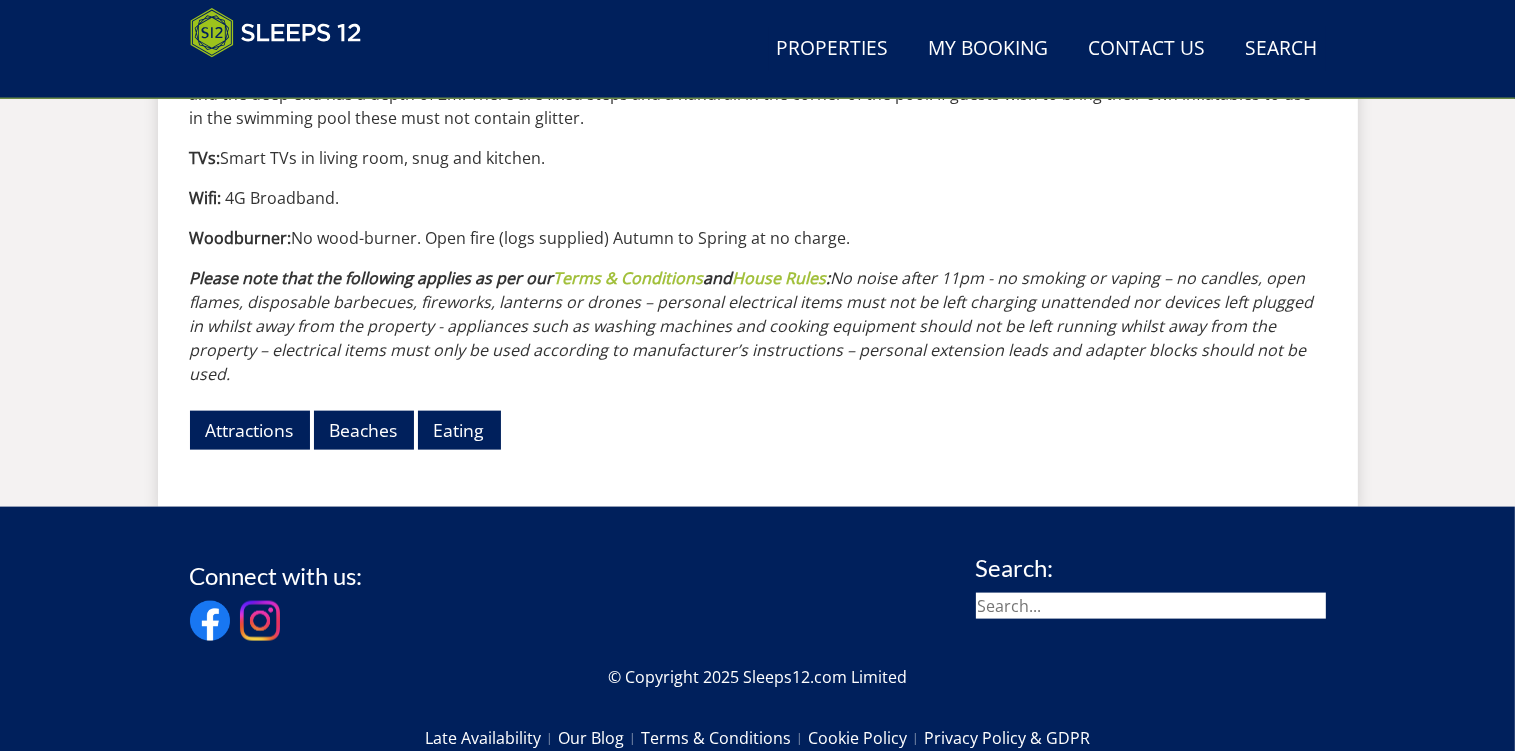 scroll, scrollTop: 2506, scrollLeft: 0, axis: vertical 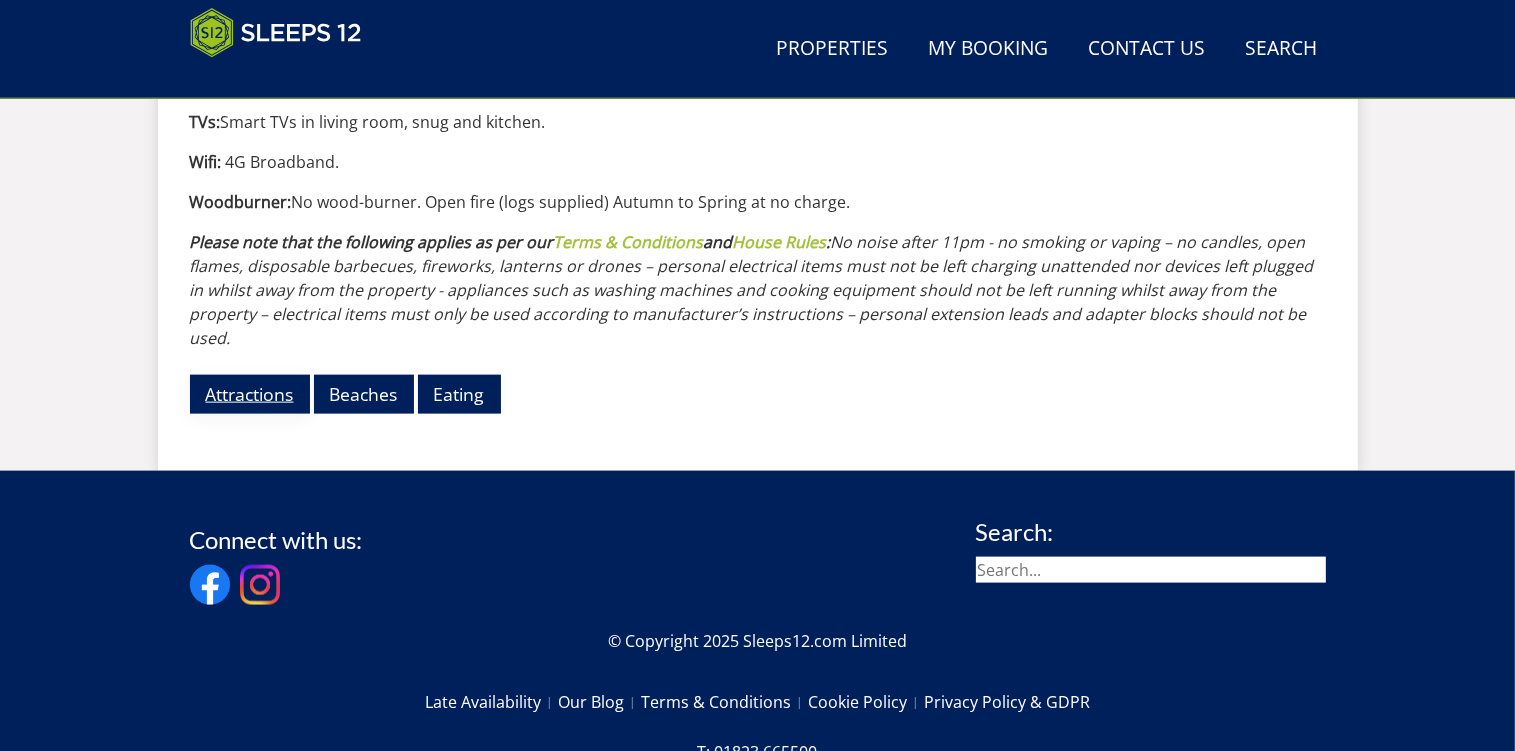 click on "Attractions" at bounding box center (250, 394) 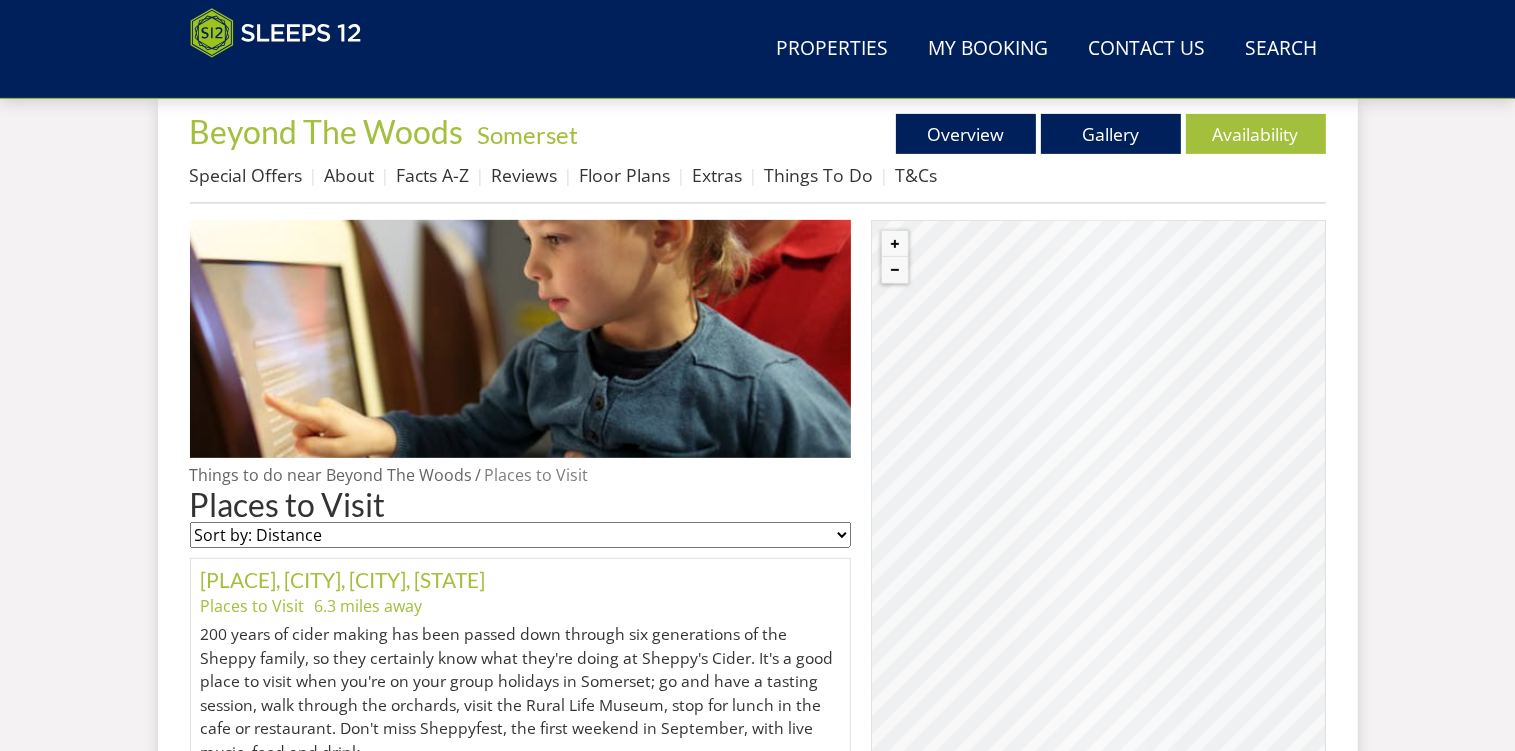 scroll, scrollTop: 706, scrollLeft: 0, axis: vertical 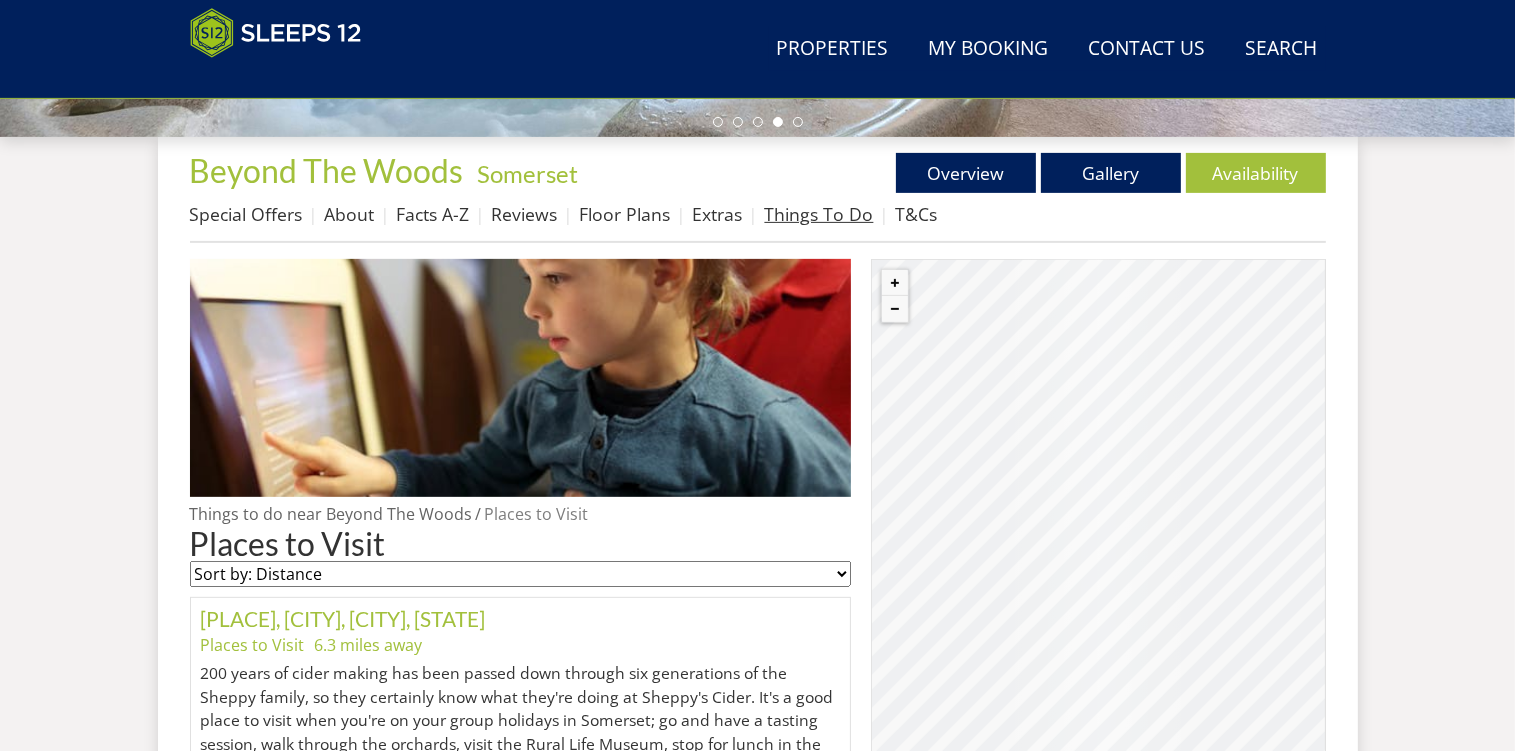 click on "Things To Do" at bounding box center (819, 214) 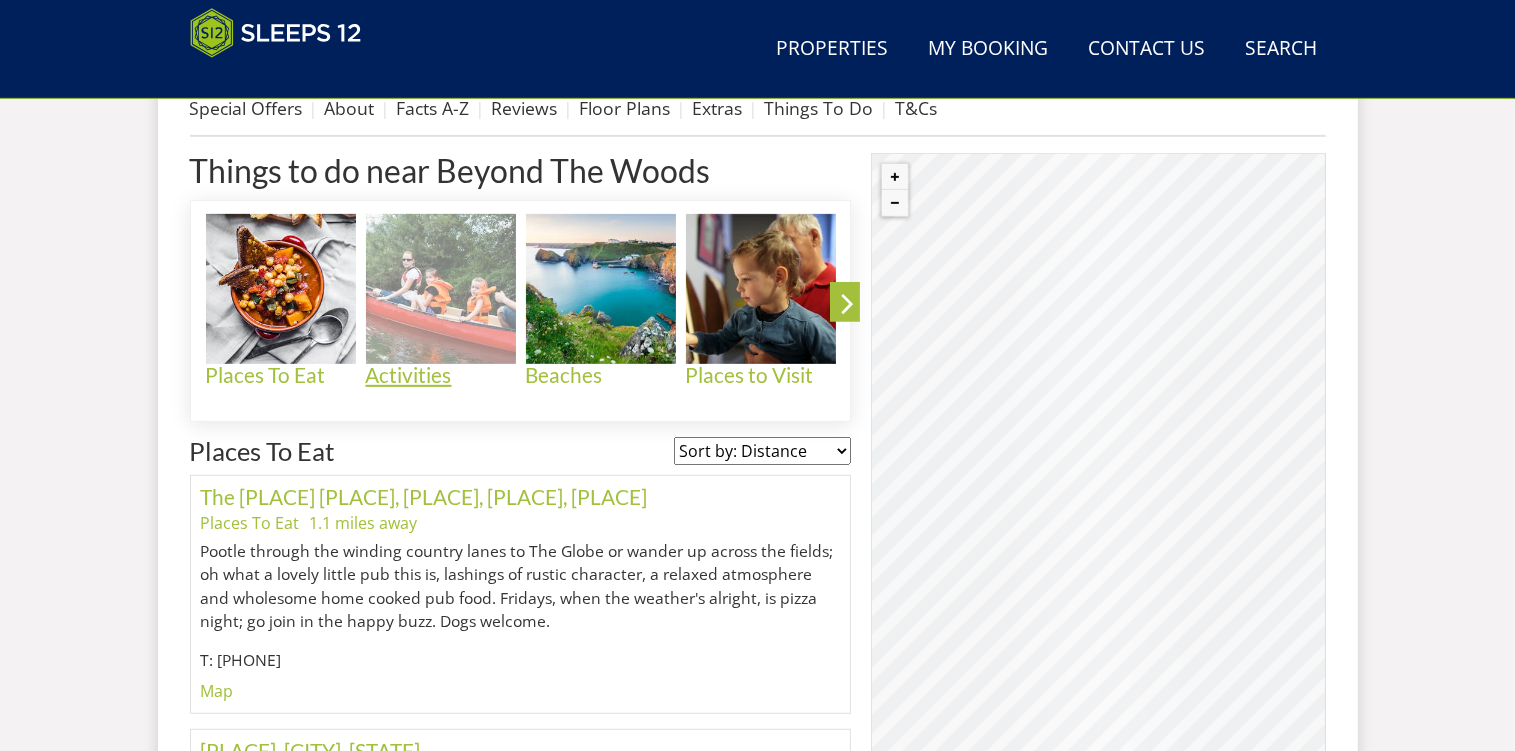scroll, scrollTop: 813, scrollLeft: 0, axis: vertical 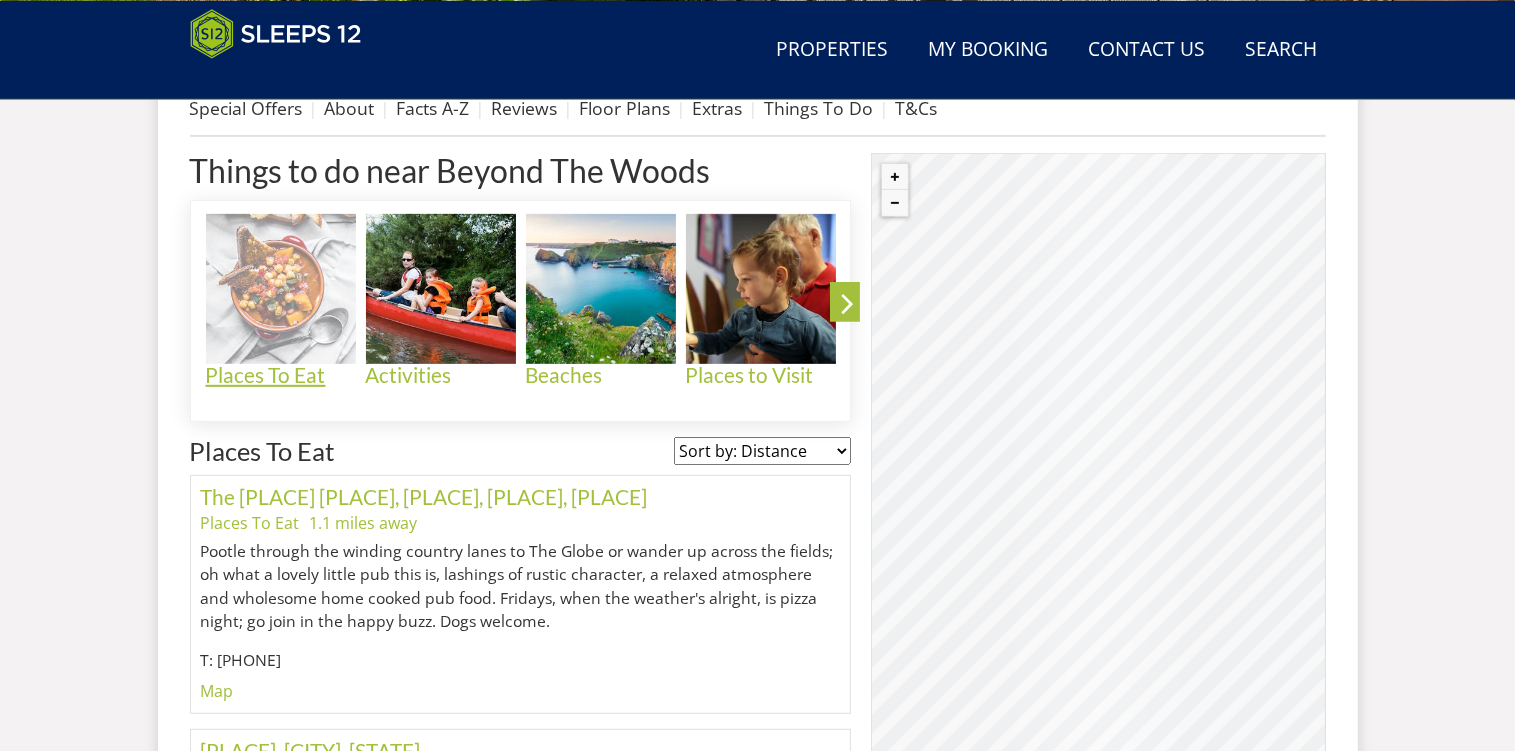 click on "Places To Eat" at bounding box center (281, 374) 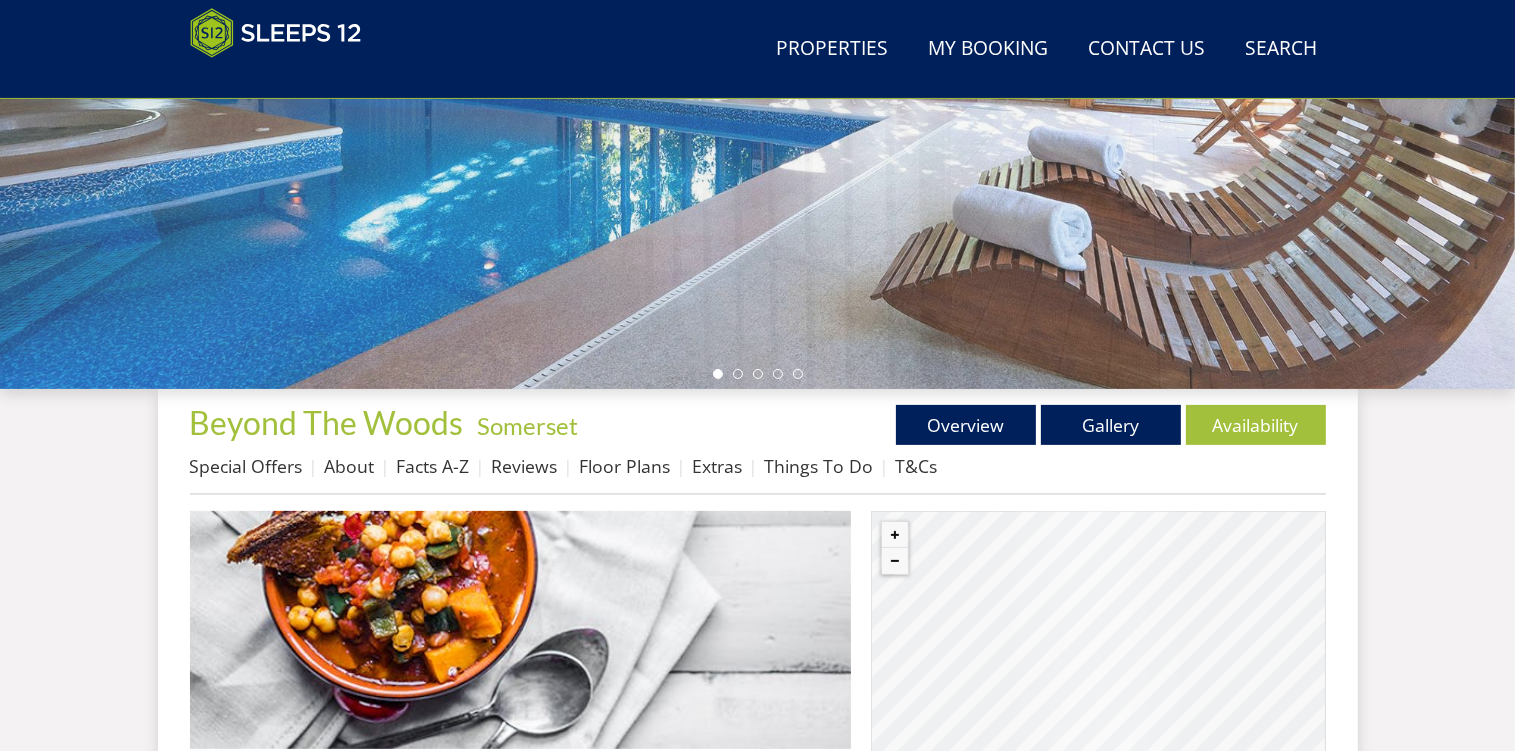 scroll, scrollTop: 420, scrollLeft: 0, axis: vertical 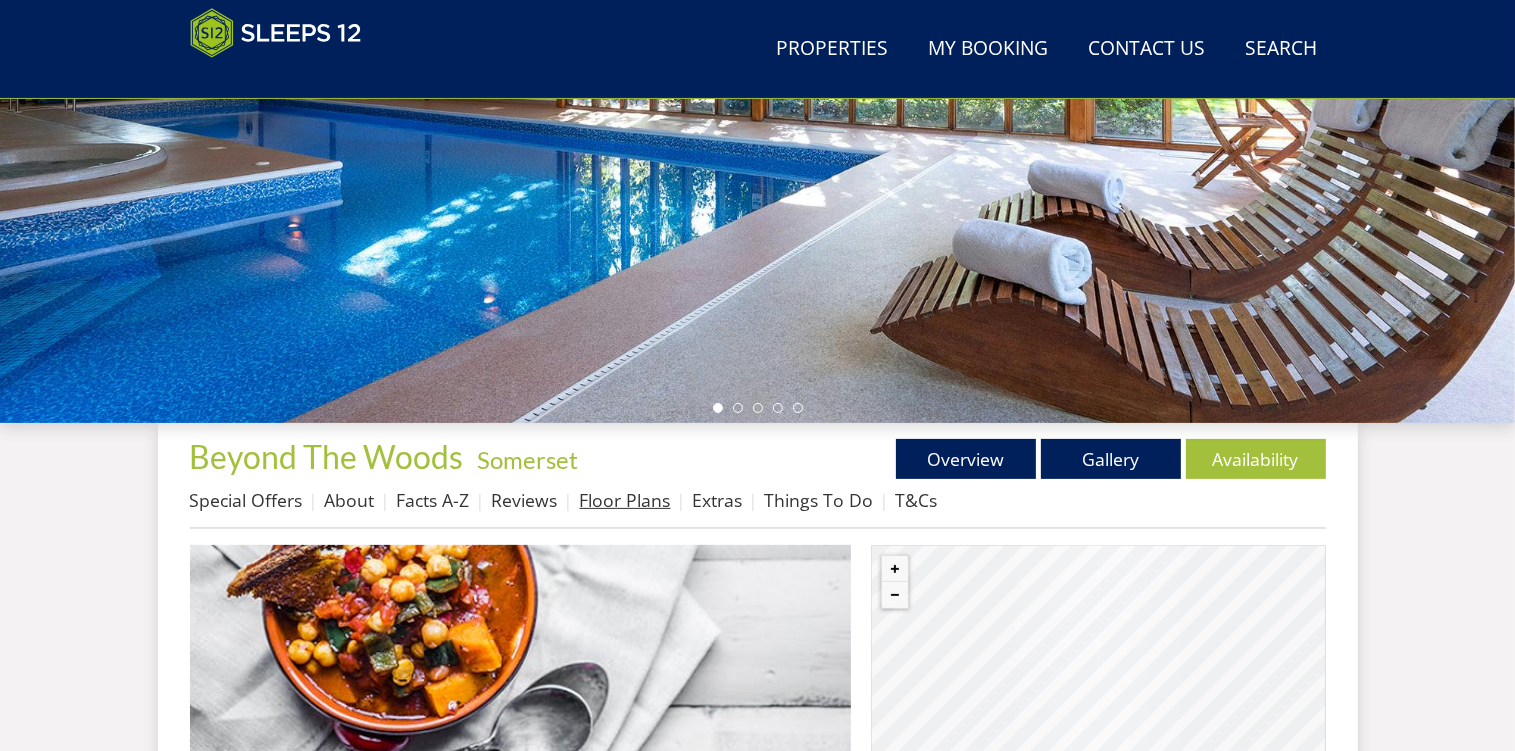 click on "Floor Plans" at bounding box center [625, 500] 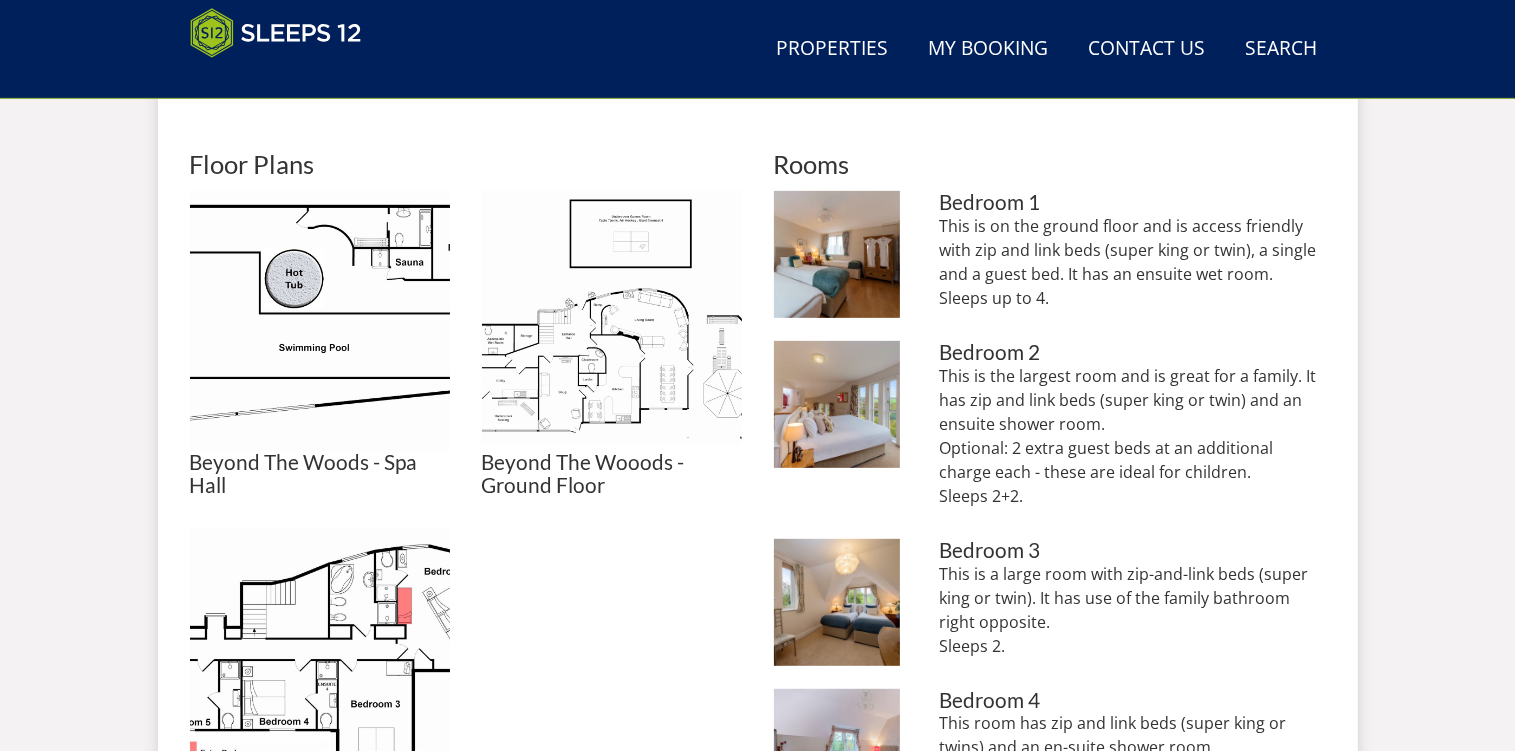 scroll, scrollTop: 817, scrollLeft: 0, axis: vertical 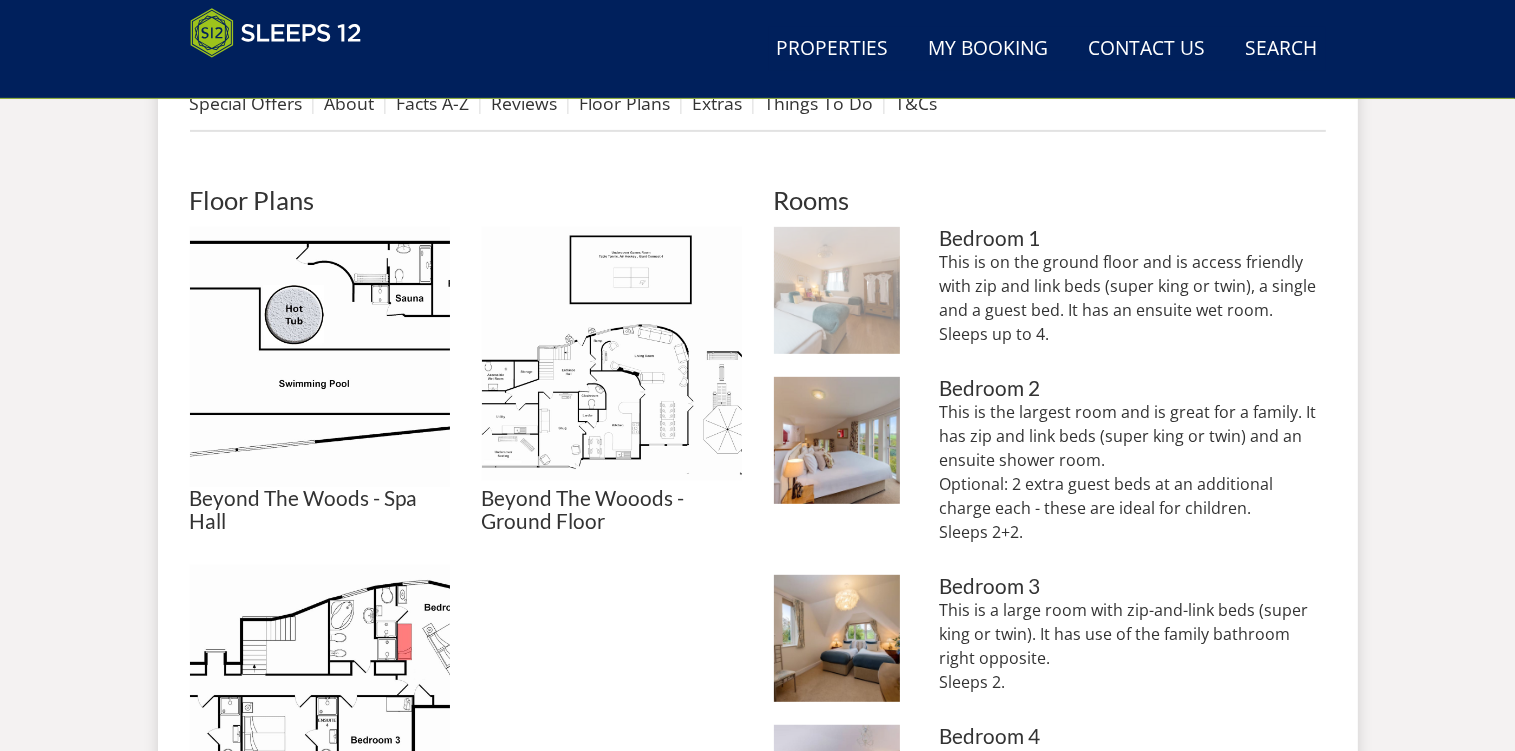 click at bounding box center [837, 290] 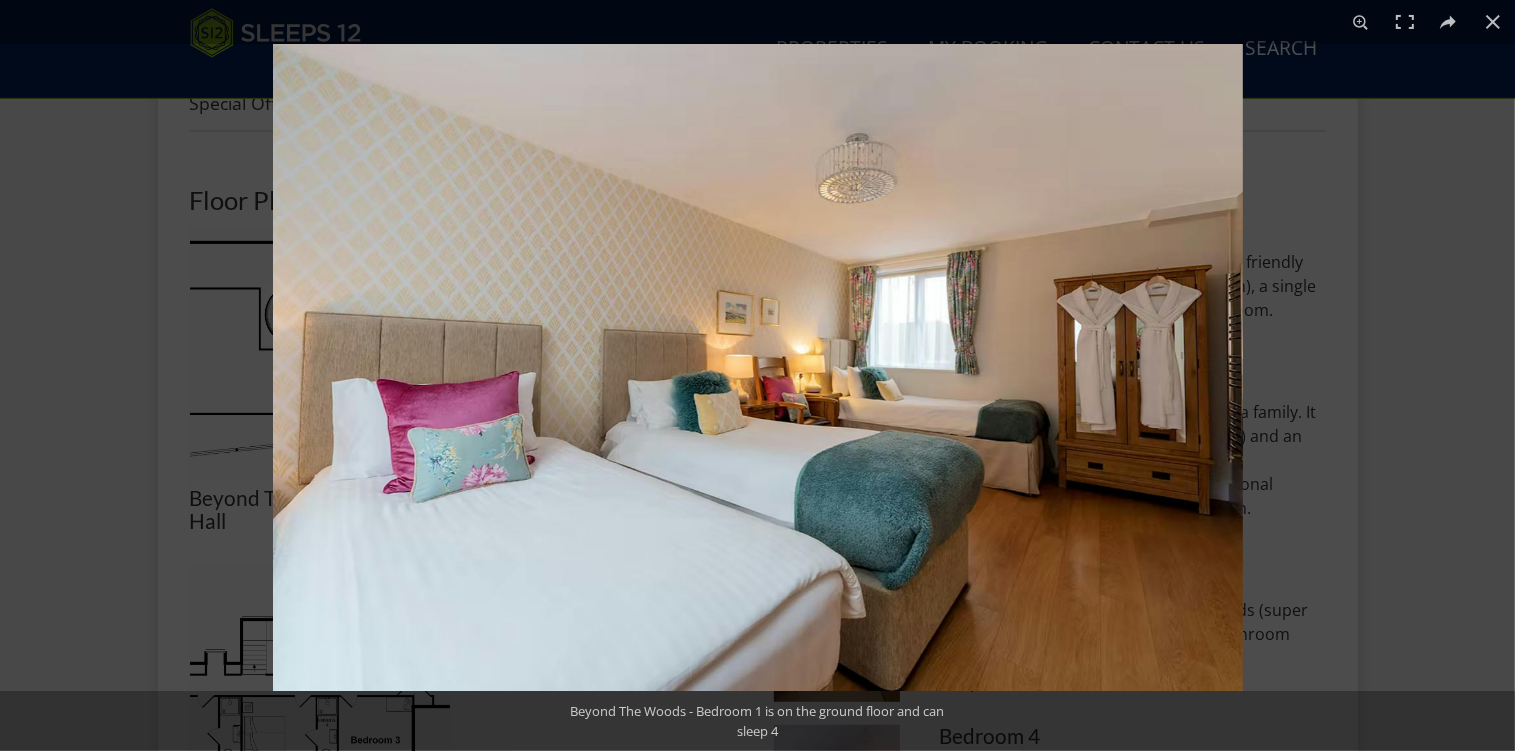 drag, startPoint x: 1142, startPoint y: 415, endPoint x: 919, endPoint y: 371, distance: 227.29936 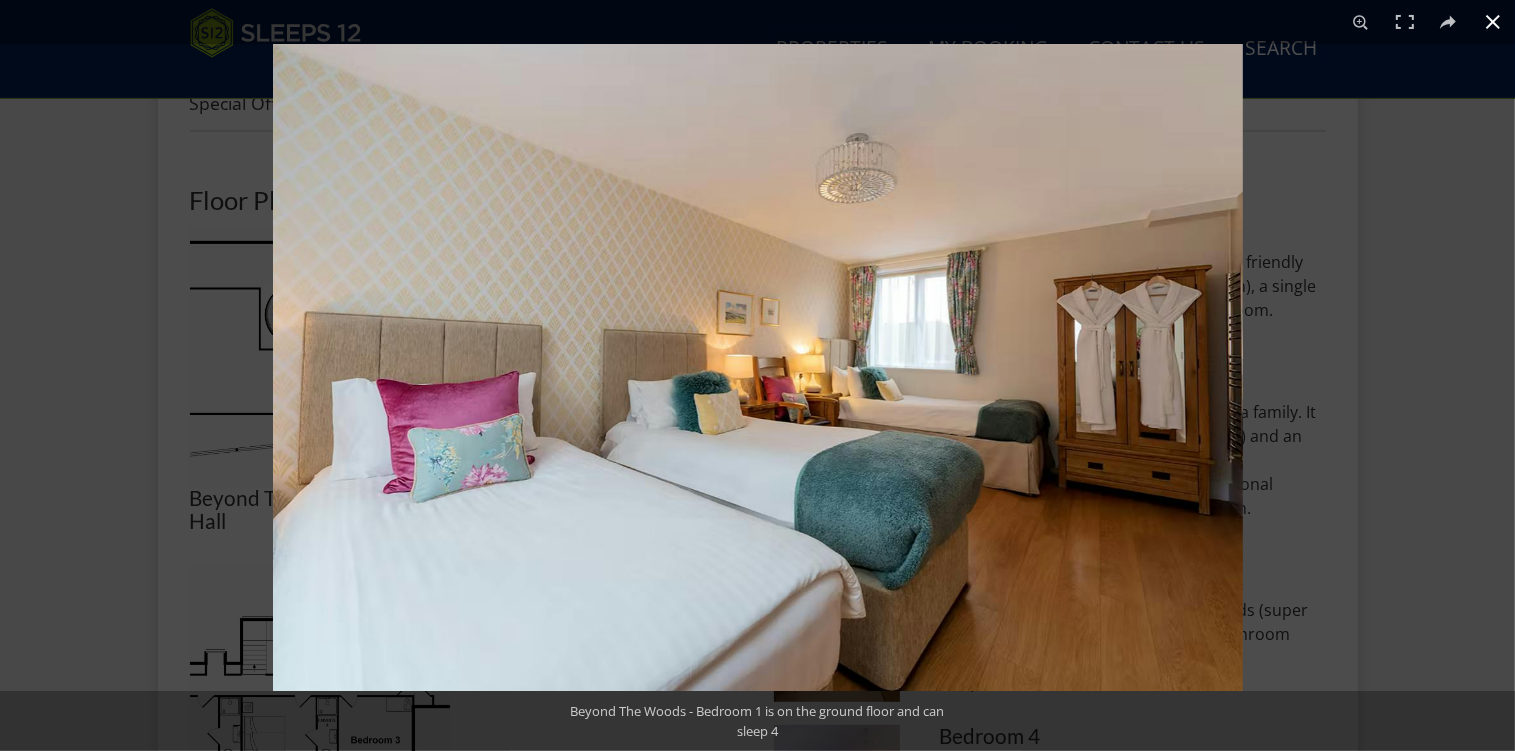 click at bounding box center (1030, 419) 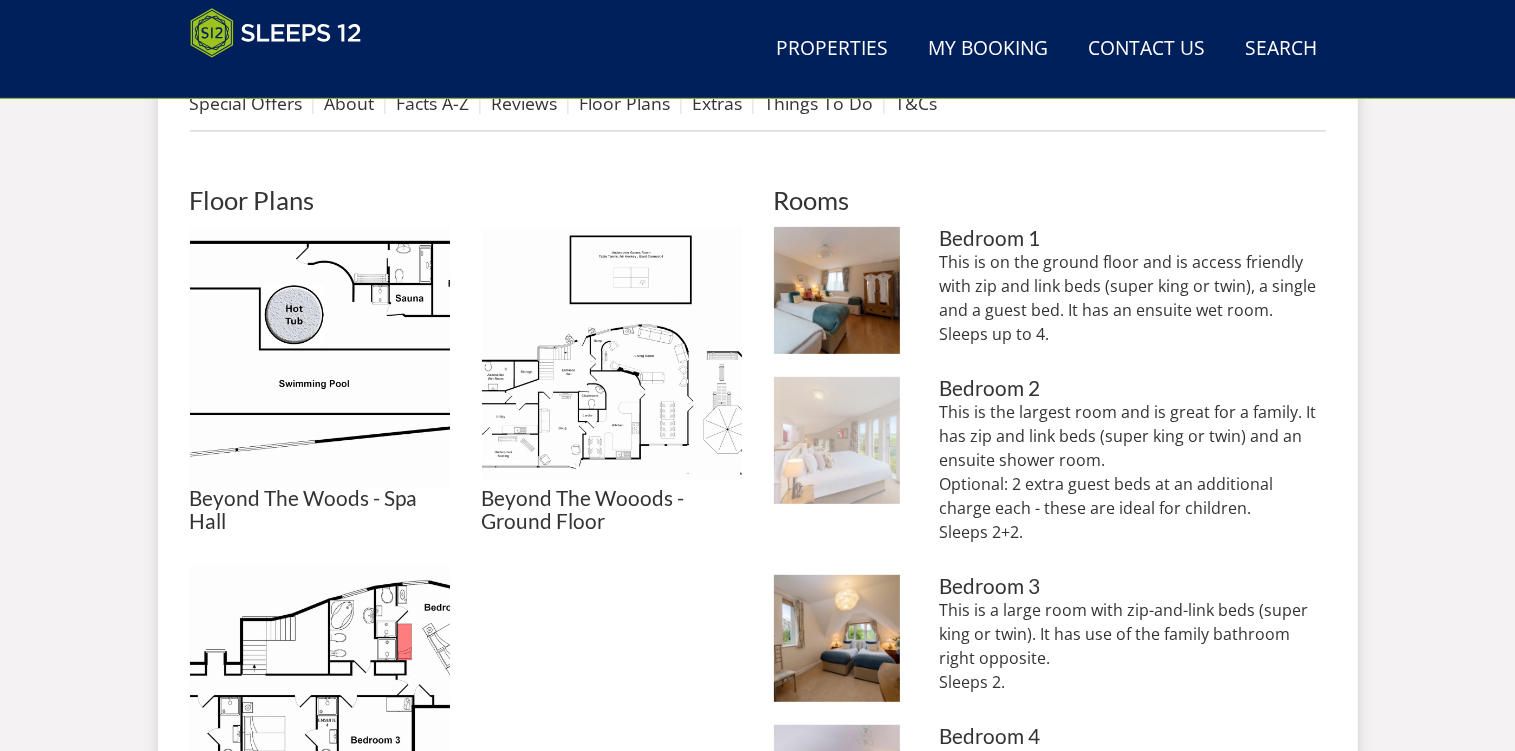 click at bounding box center [837, 440] 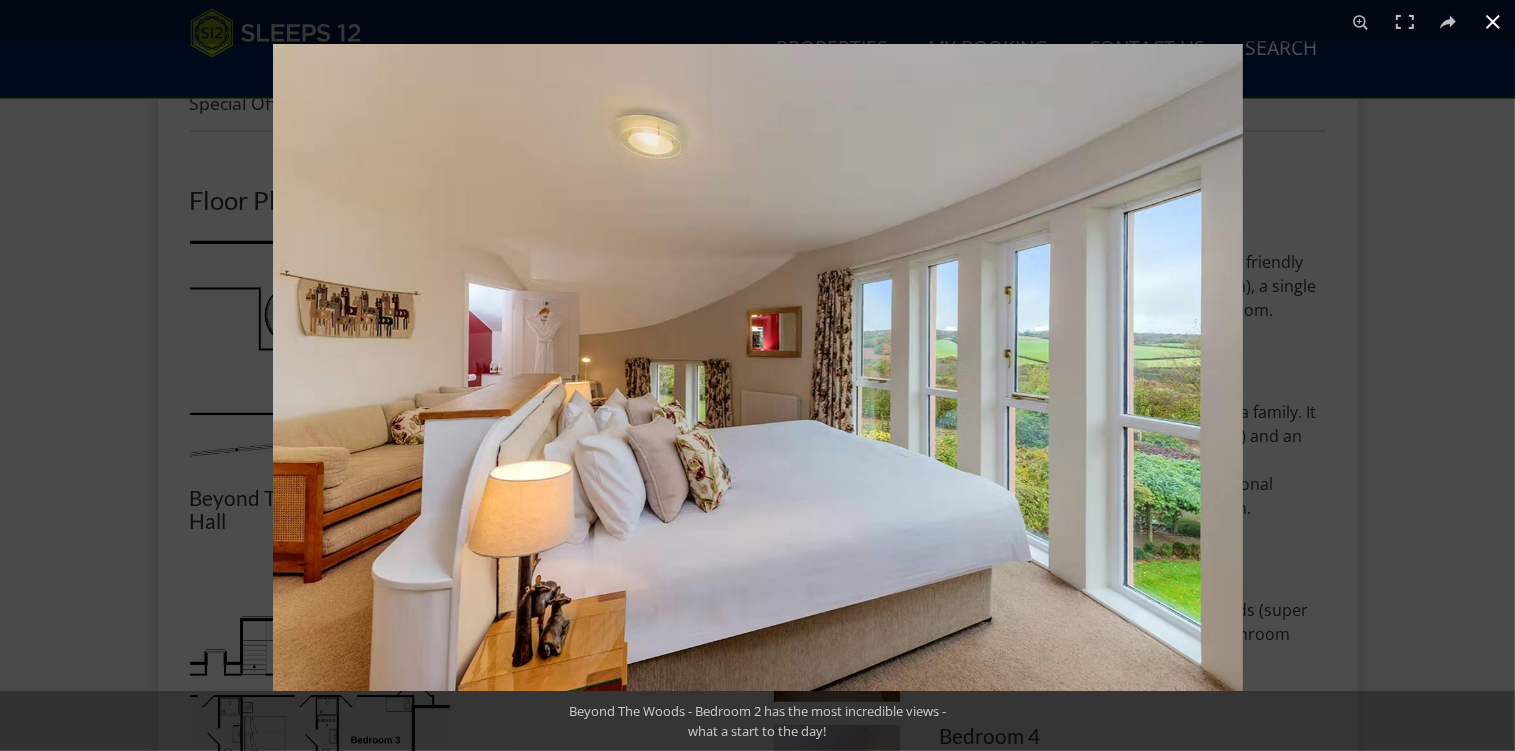 click at bounding box center [1030, 419] 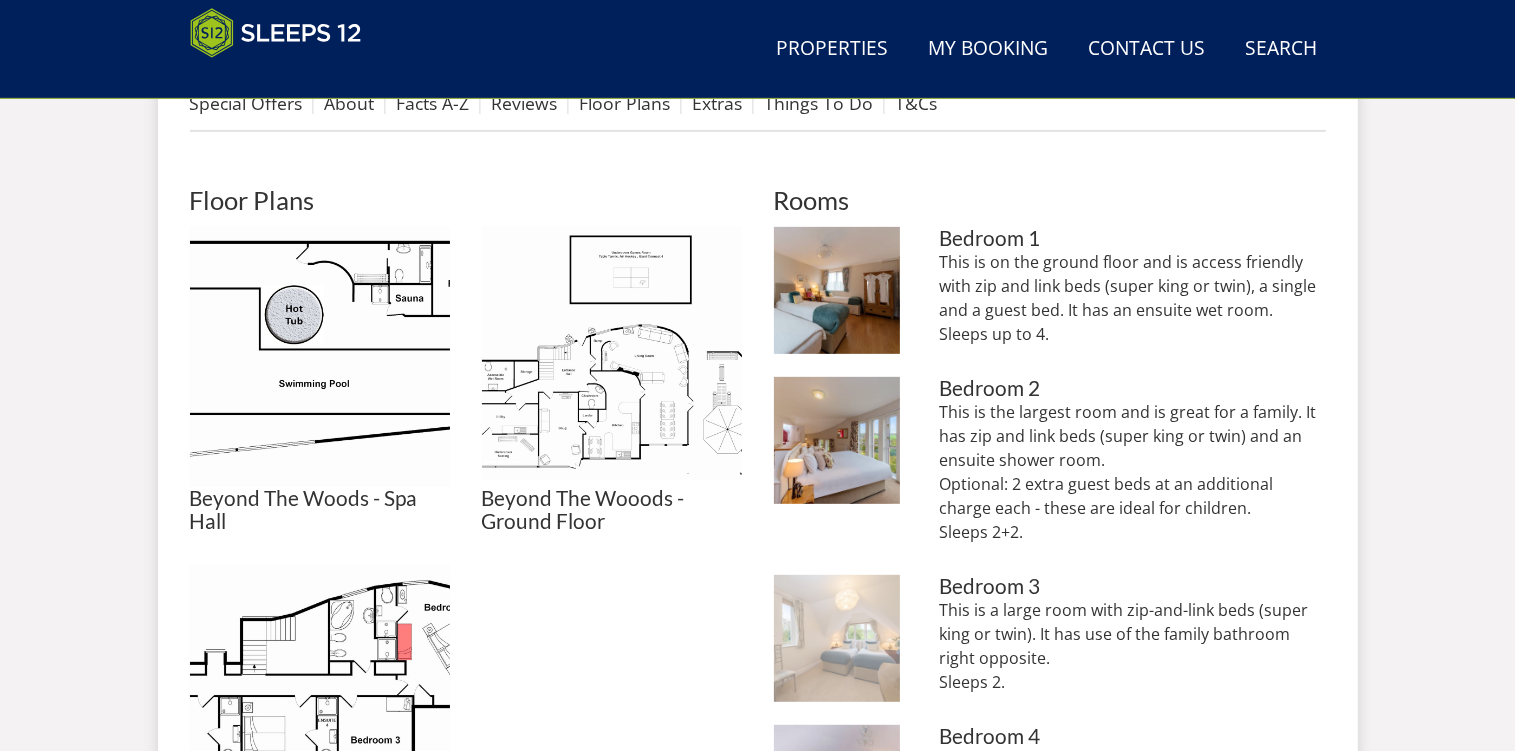 click at bounding box center (837, 638) 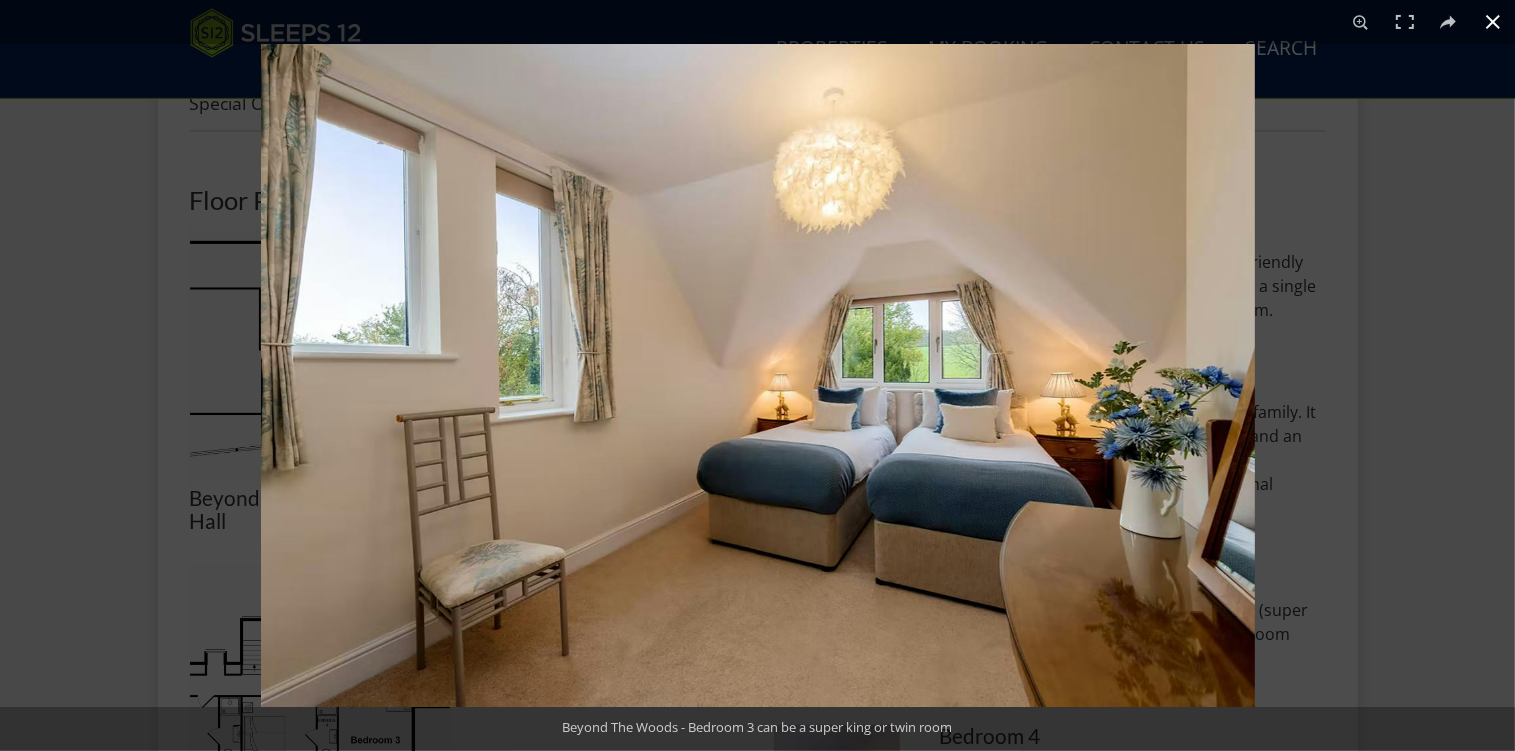 click at bounding box center (1018, 419) 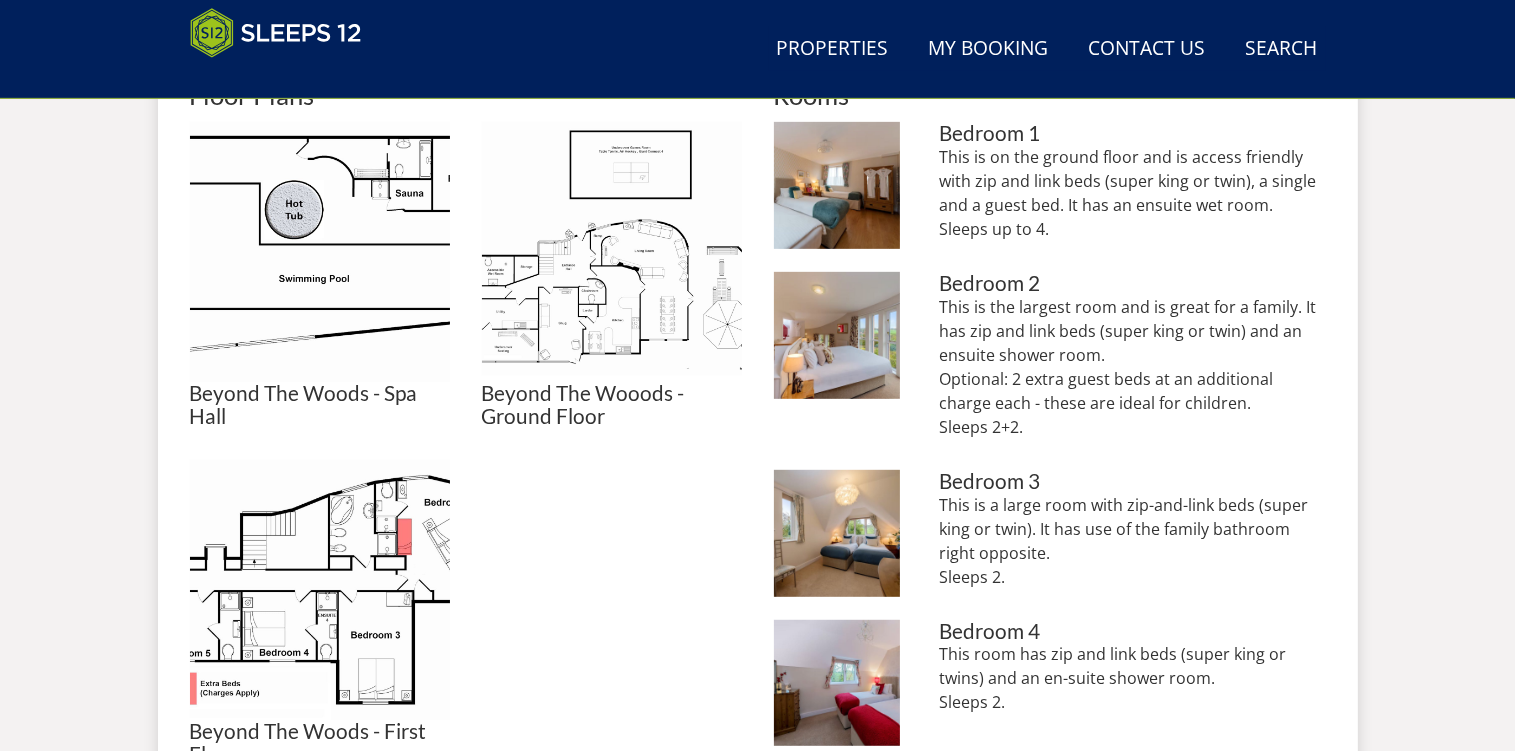 scroll, scrollTop: 1028, scrollLeft: 0, axis: vertical 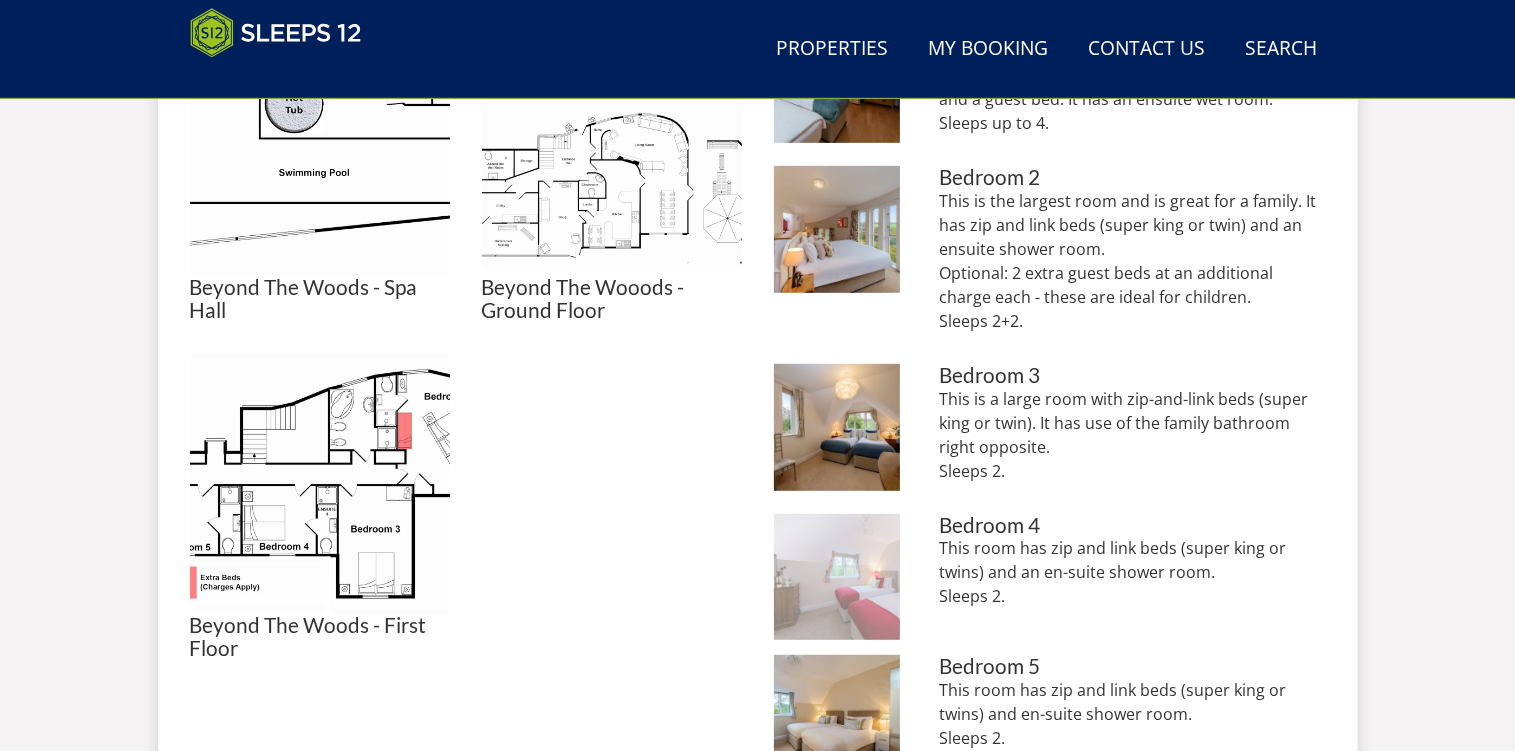 click at bounding box center (837, 577) 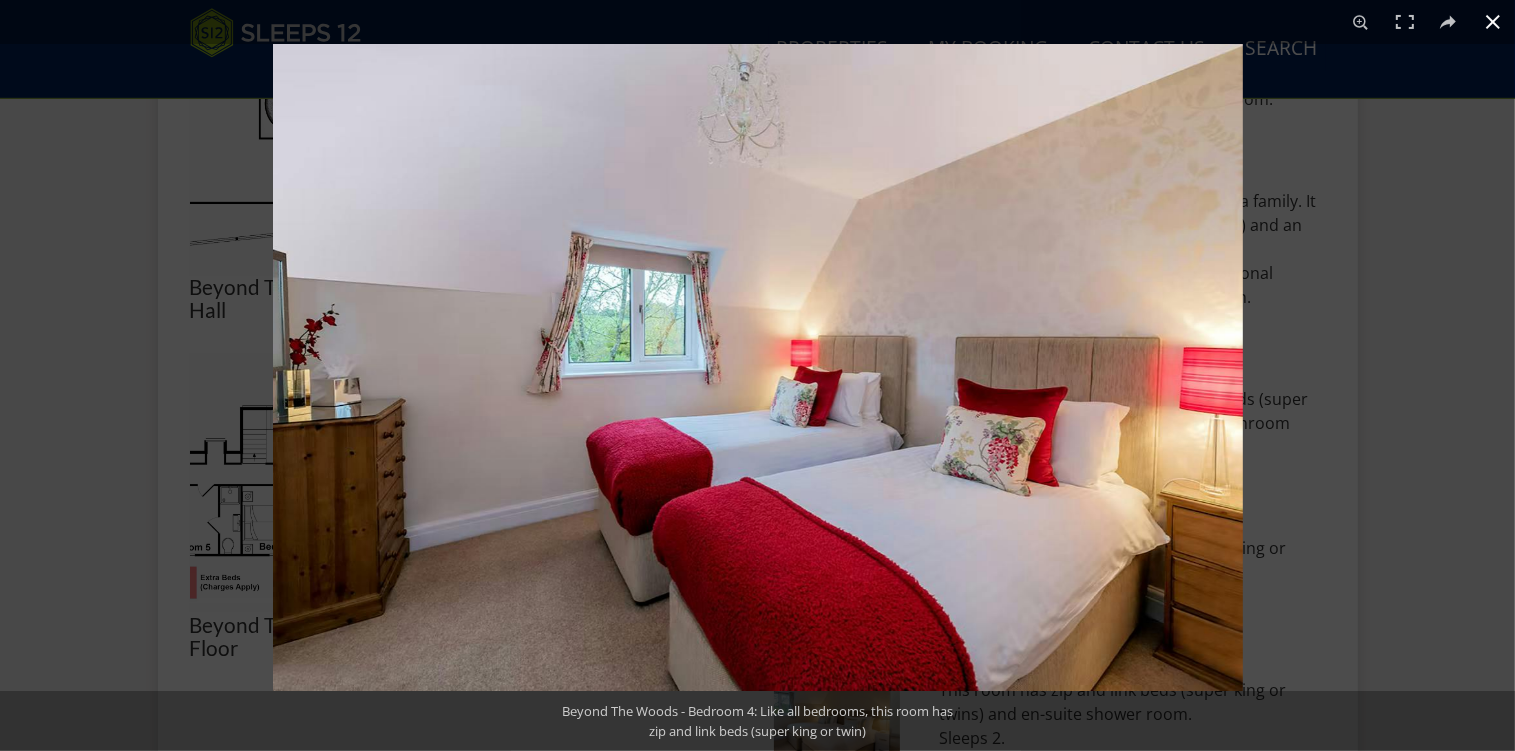 click at bounding box center (1030, 419) 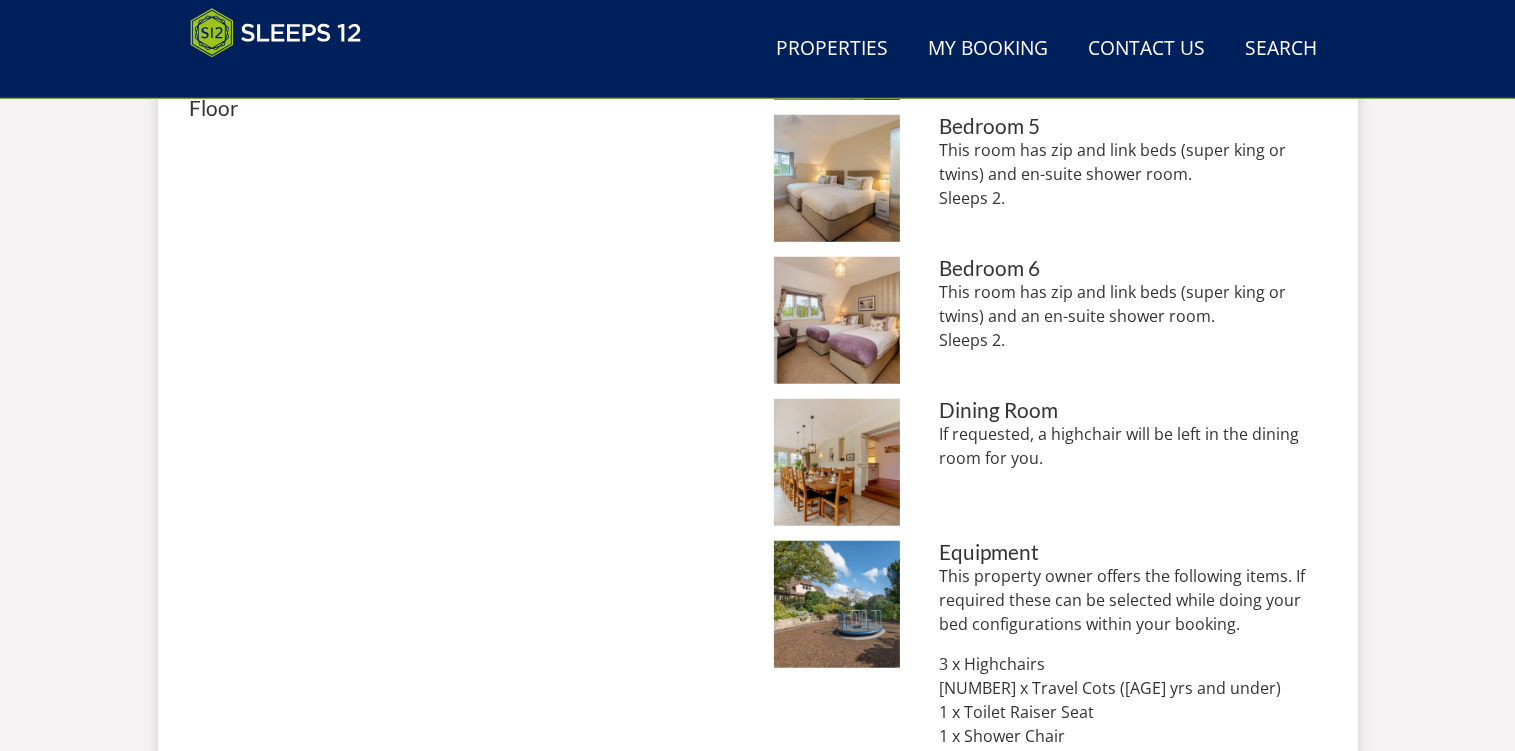 scroll, scrollTop: 1662, scrollLeft: 0, axis: vertical 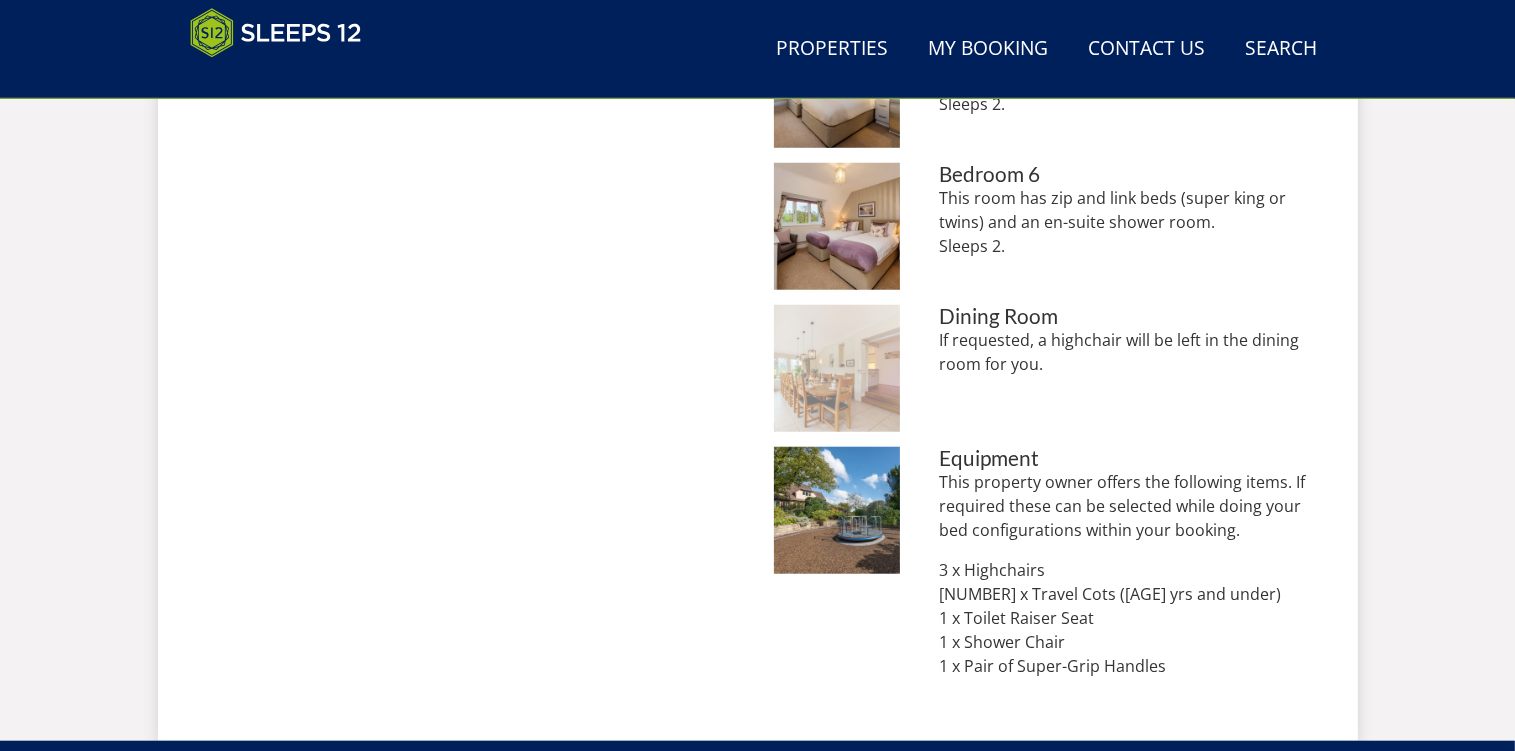 click at bounding box center [837, 368] 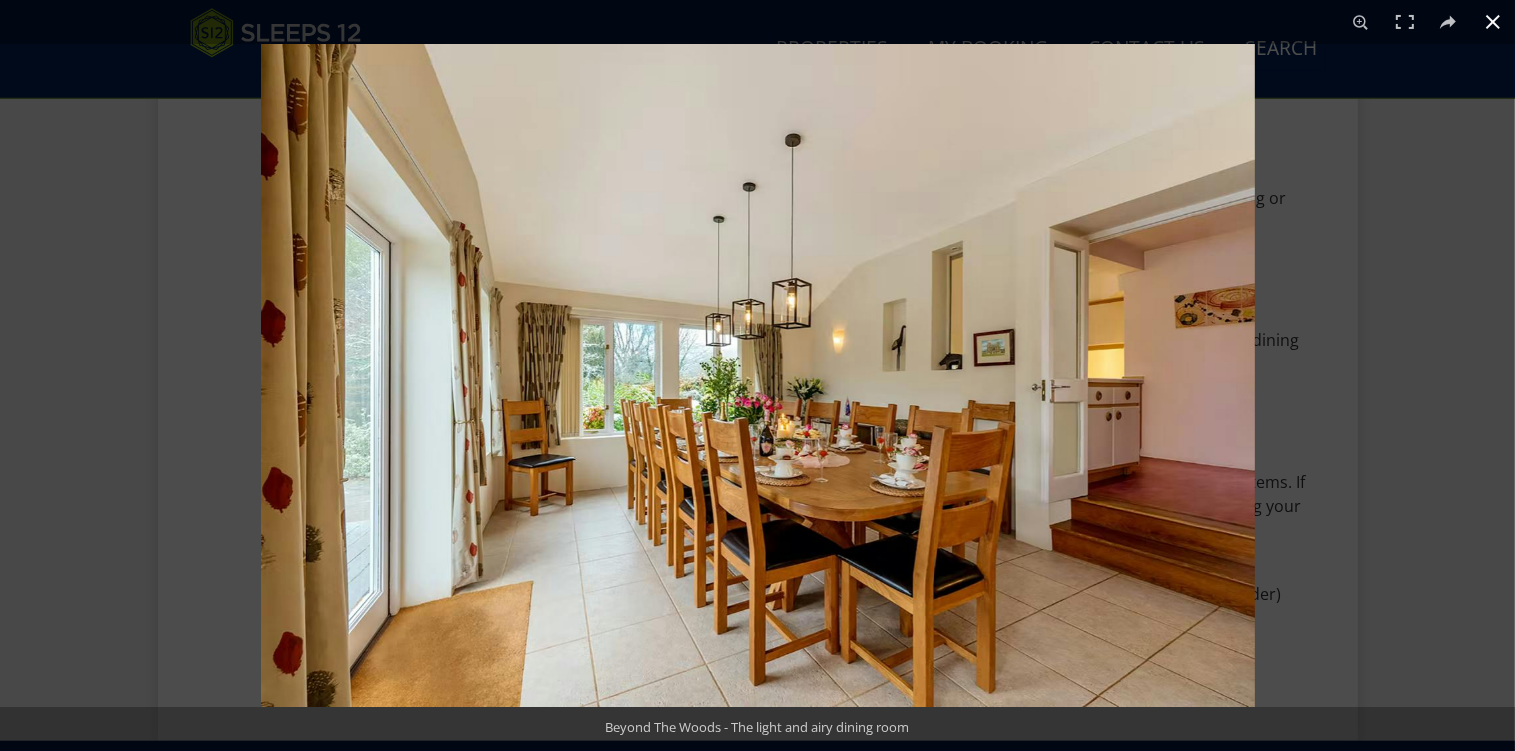 click at bounding box center (1018, 419) 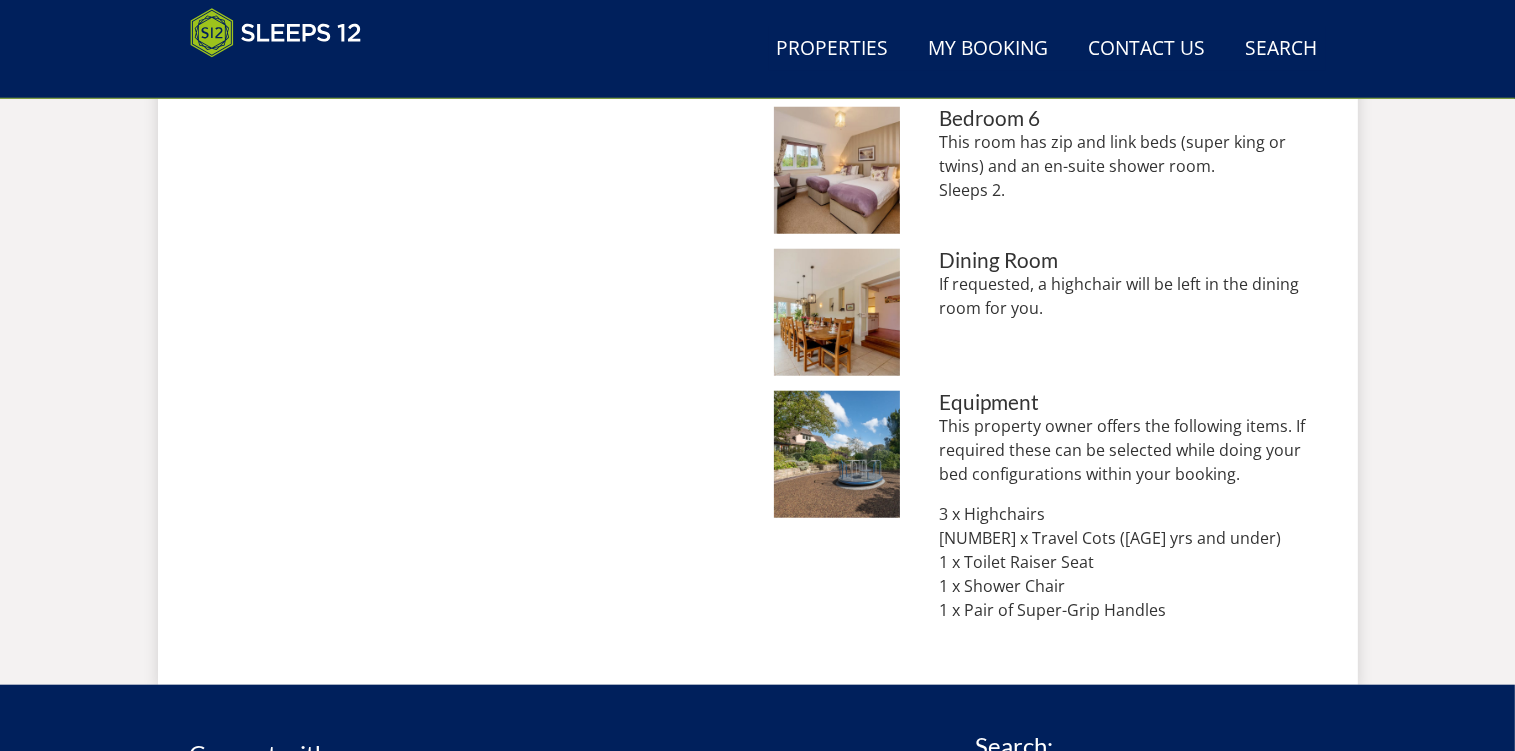 scroll, scrollTop: 1767, scrollLeft: 0, axis: vertical 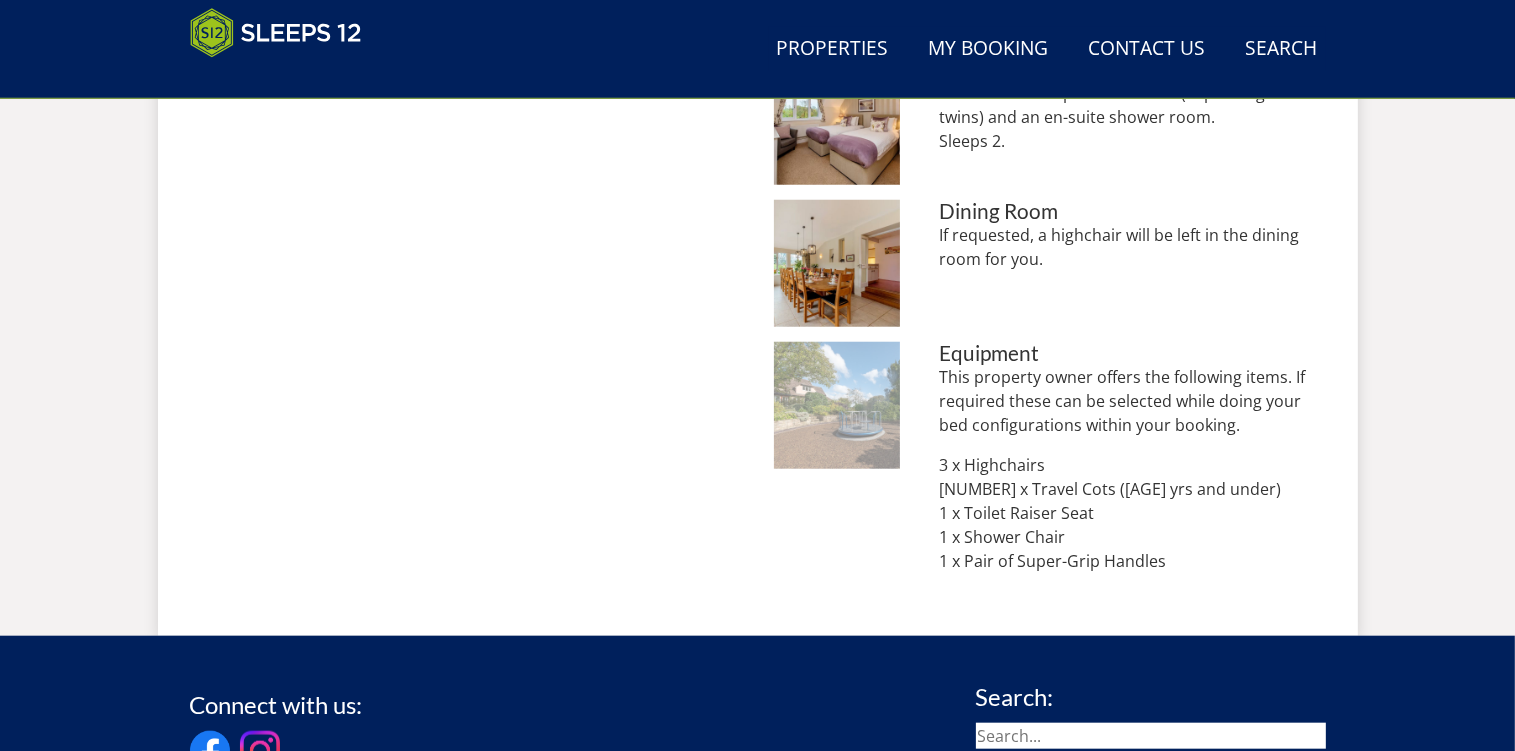 click at bounding box center [837, 405] 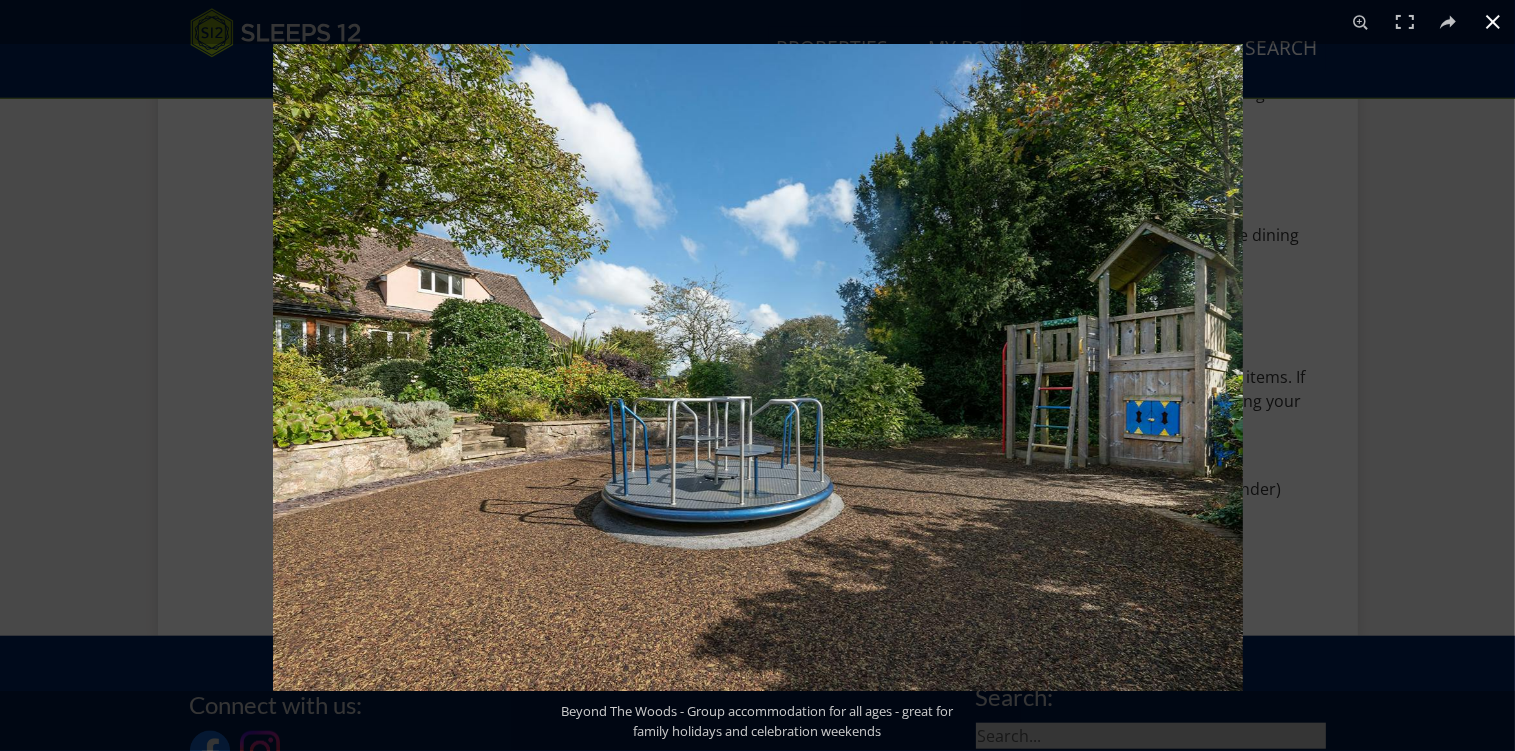click at bounding box center (1030, 419) 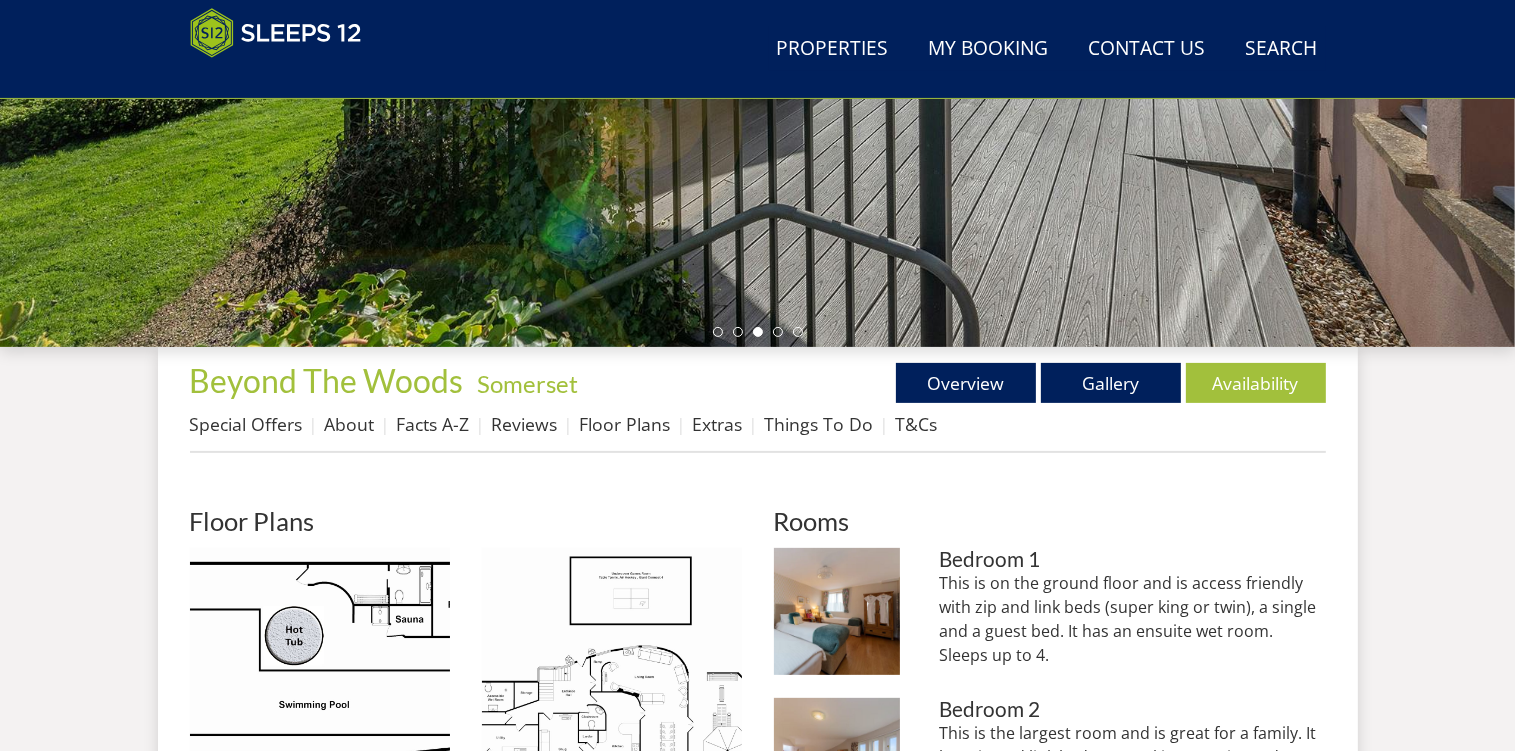 scroll, scrollTop: 500, scrollLeft: 0, axis: vertical 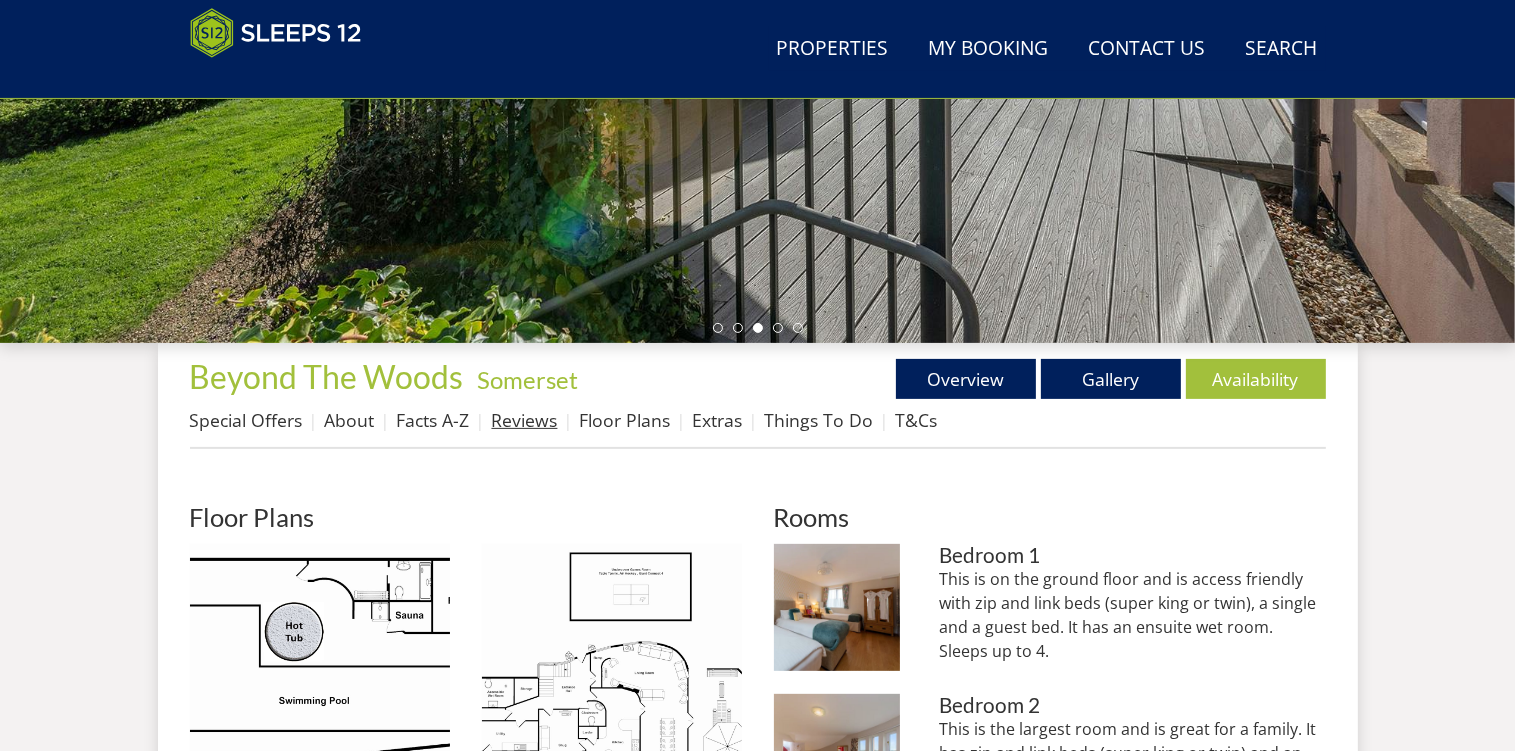 click on "Reviews" at bounding box center [525, 420] 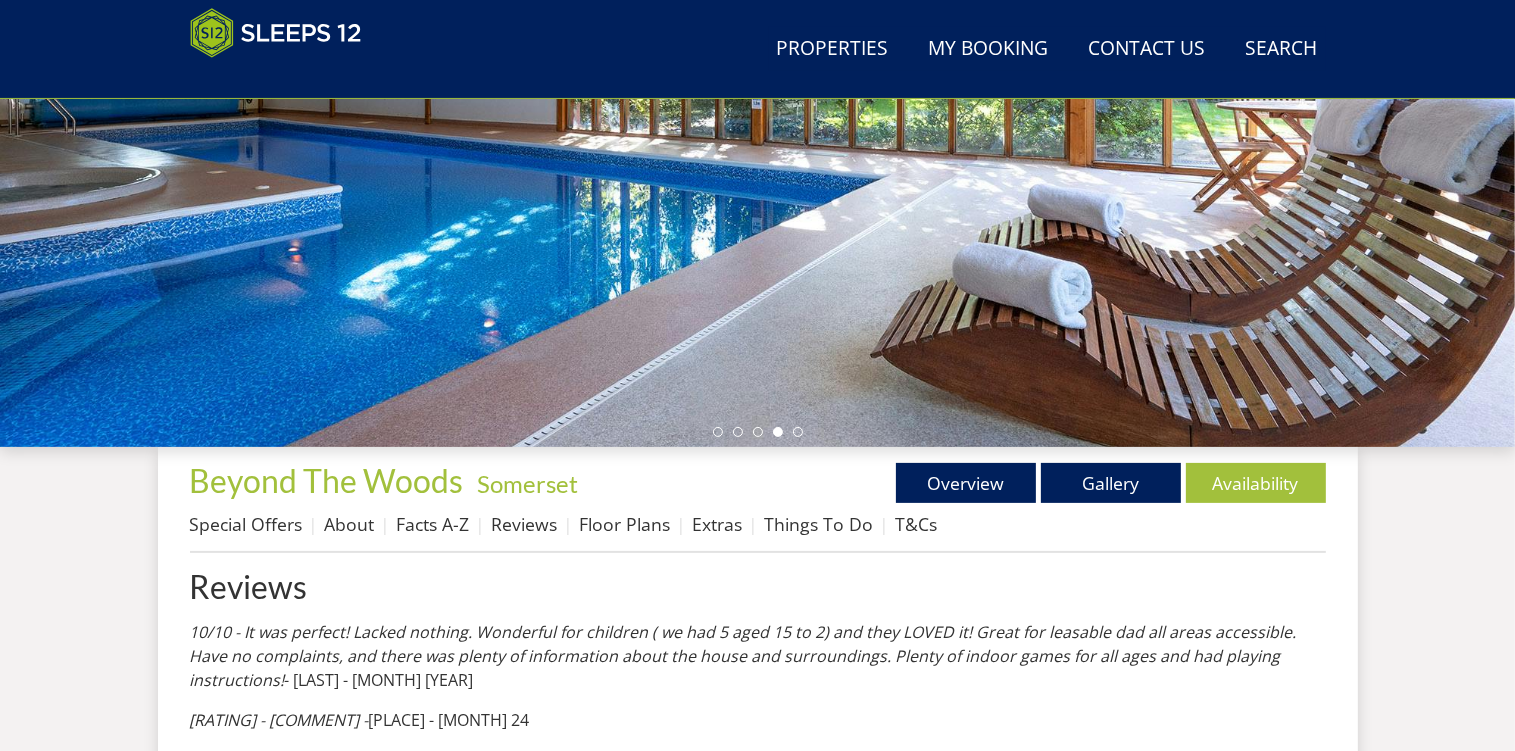 scroll, scrollTop: 392, scrollLeft: 0, axis: vertical 